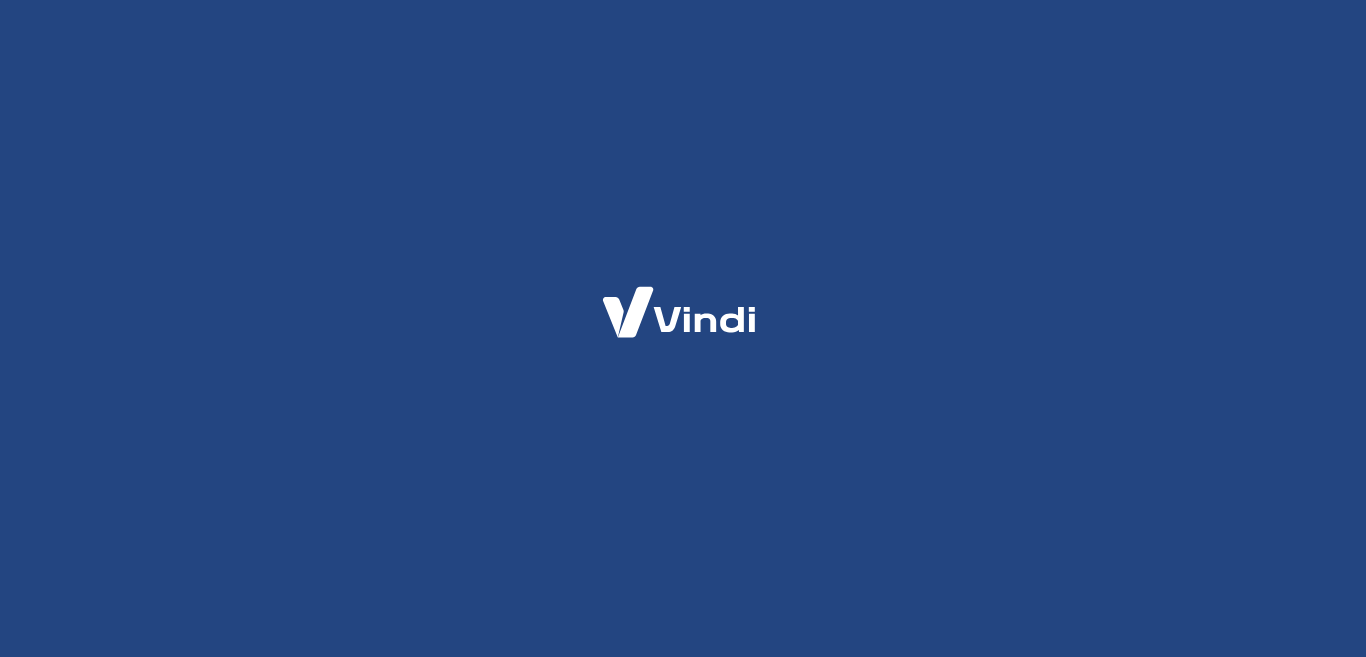 scroll, scrollTop: 0, scrollLeft: 0, axis: both 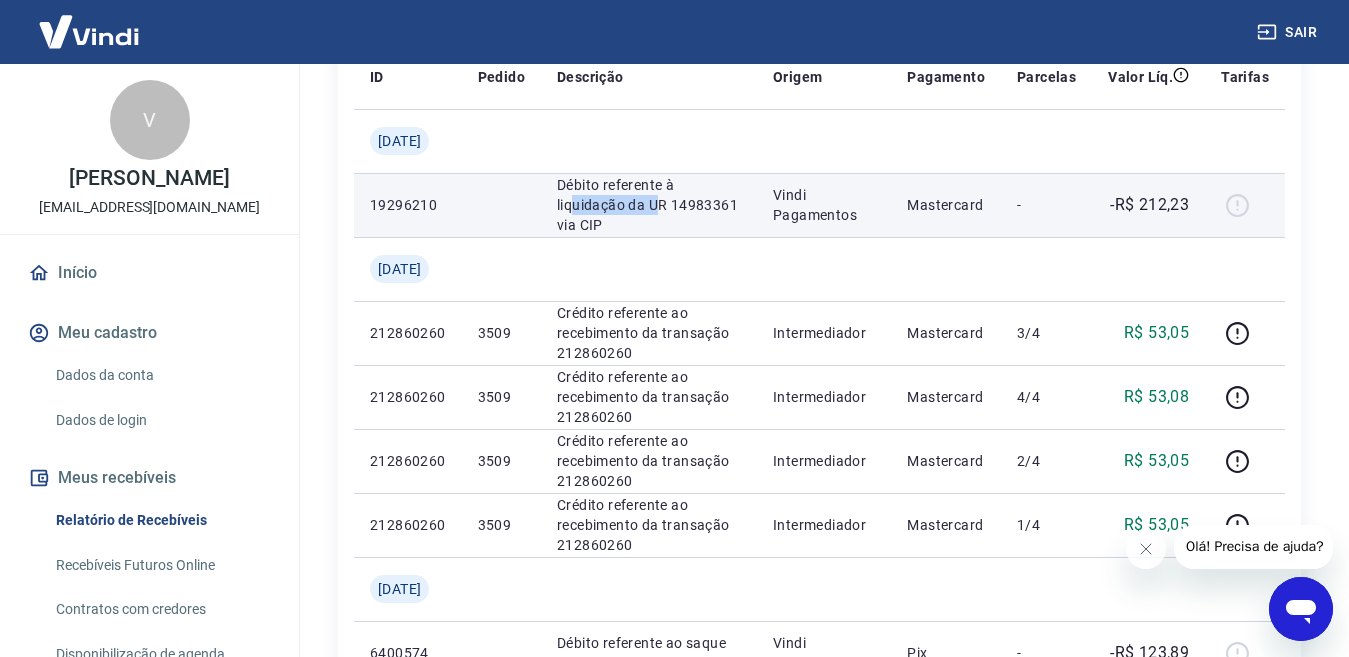 drag, startPoint x: 590, startPoint y: 201, endPoint x: 675, endPoint y: 204, distance: 85.052925 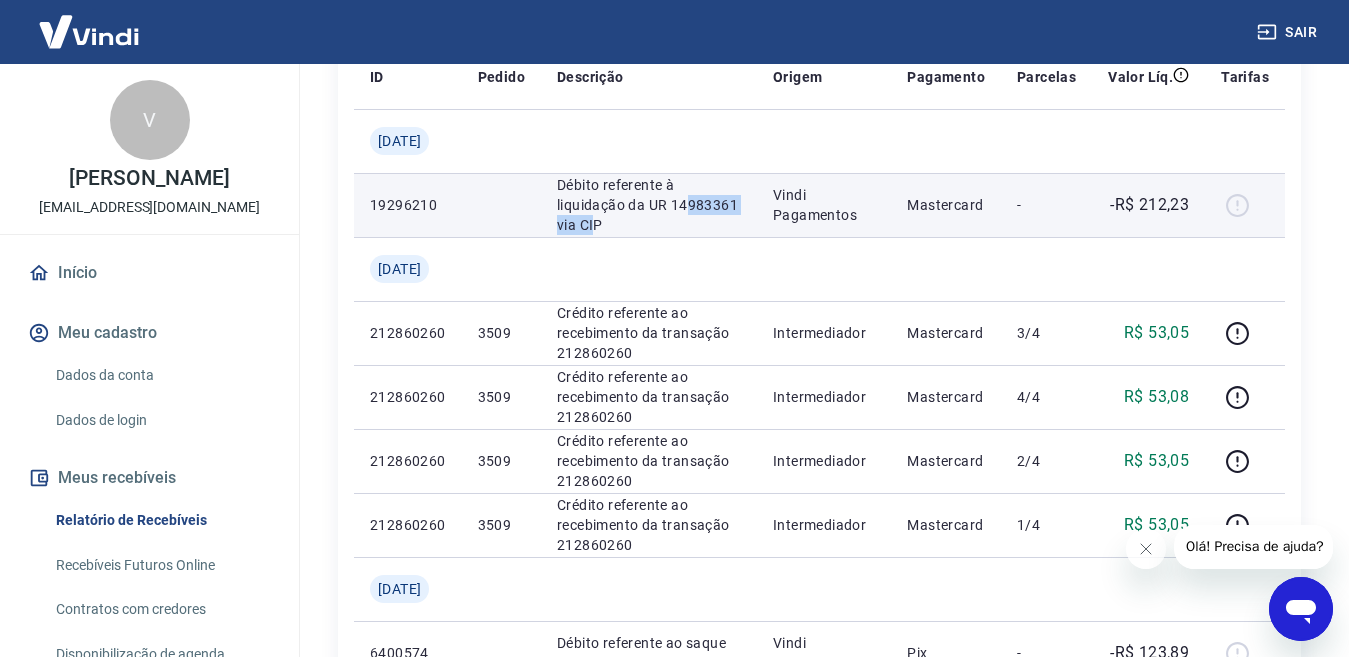 drag, startPoint x: 594, startPoint y: 225, endPoint x: 681, endPoint y: 228, distance: 87.05171 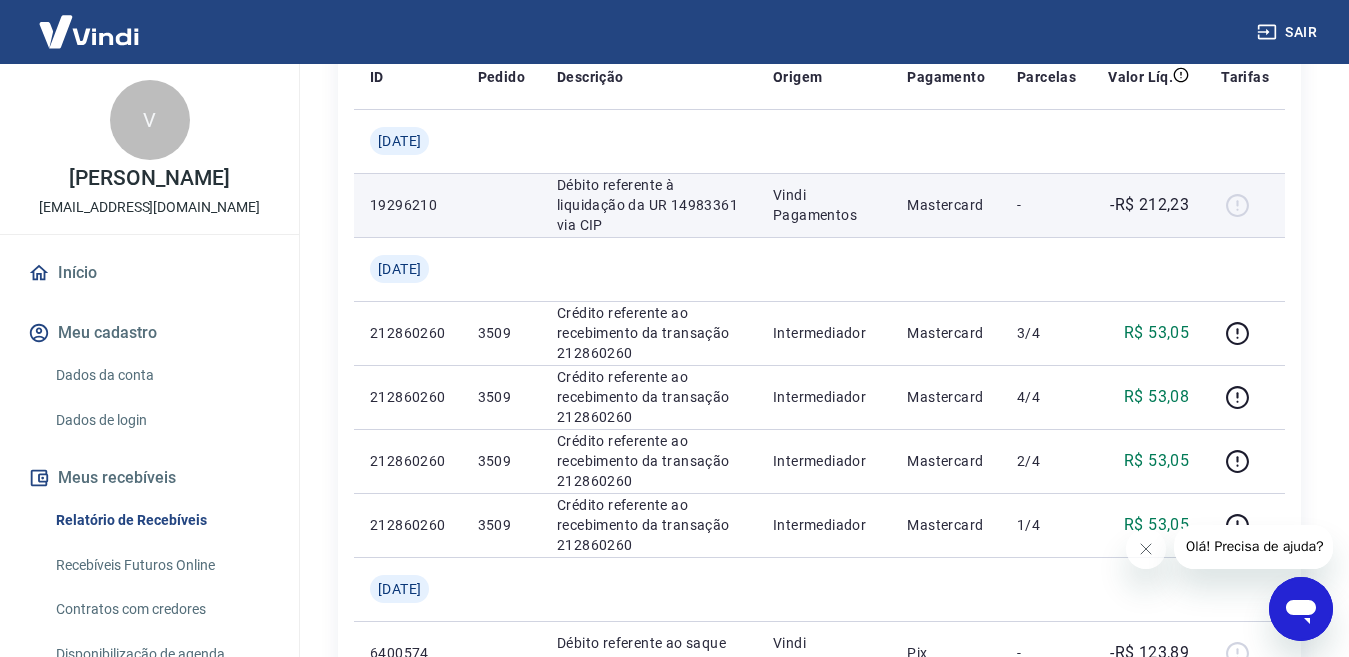 click at bounding box center [1245, 205] 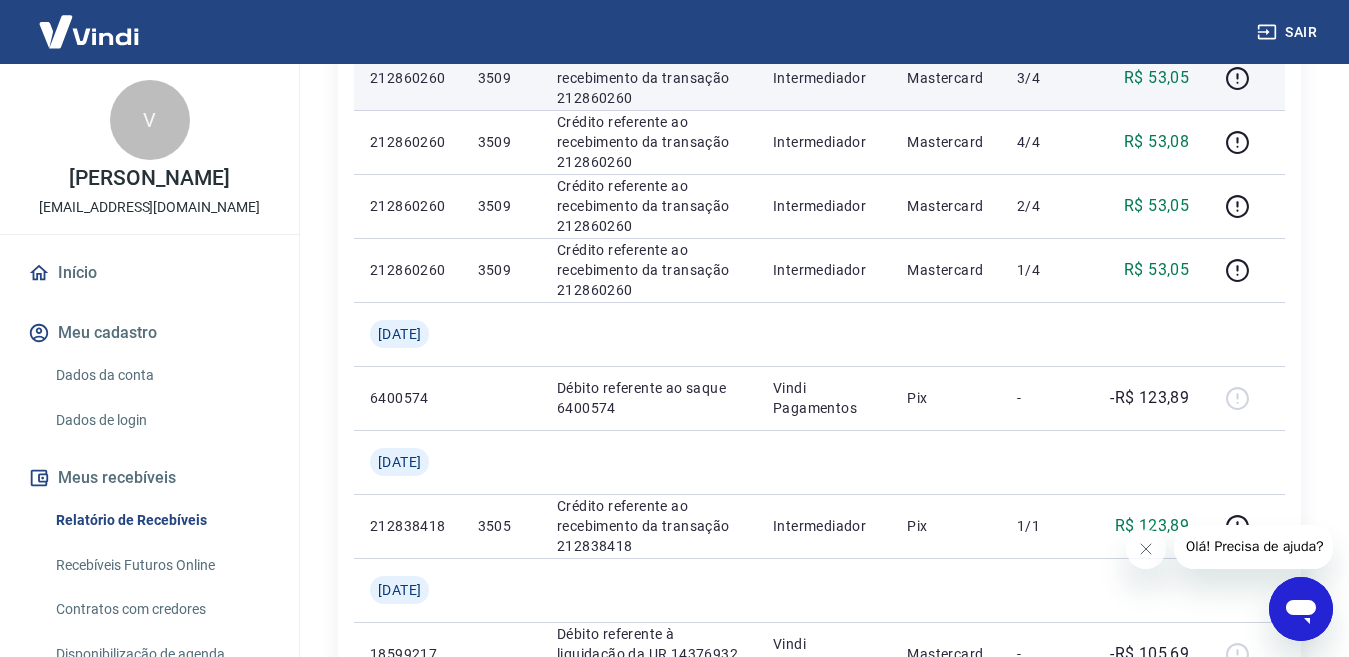scroll, scrollTop: 600, scrollLeft: 0, axis: vertical 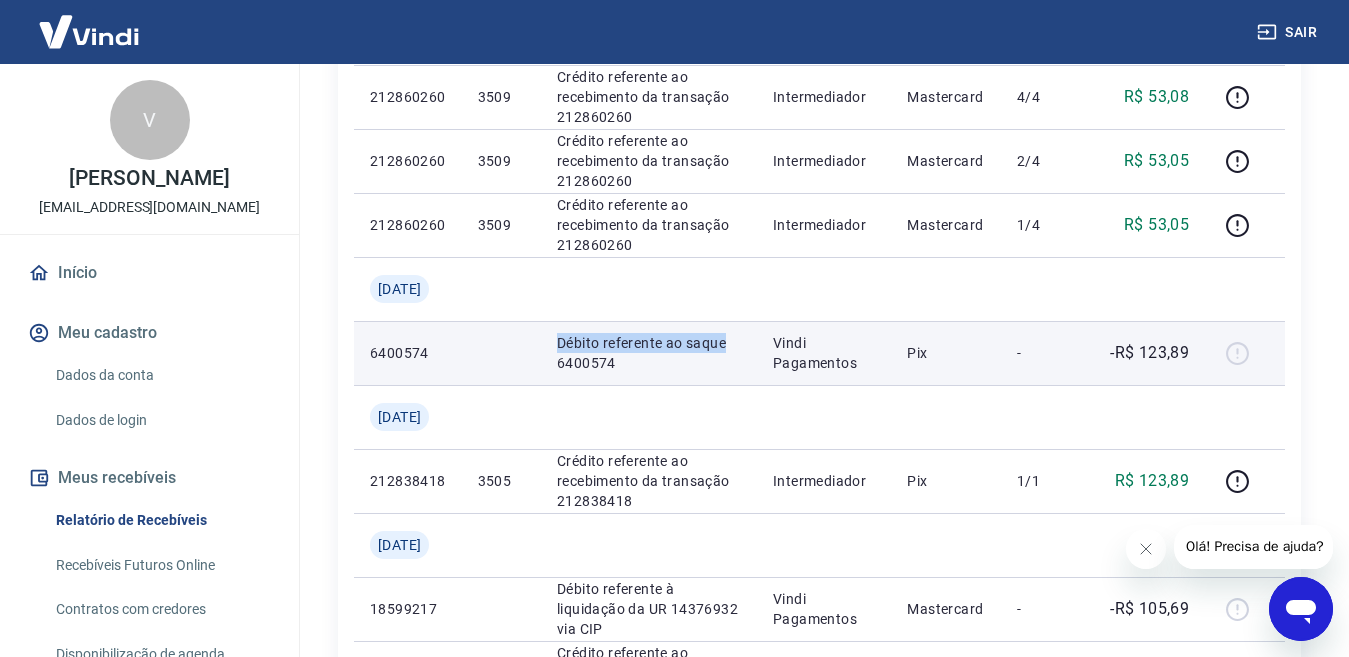 drag, startPoint x: 575, startPoint y: 336, endPoint x: 756, endPoint y: 336, distance: 181 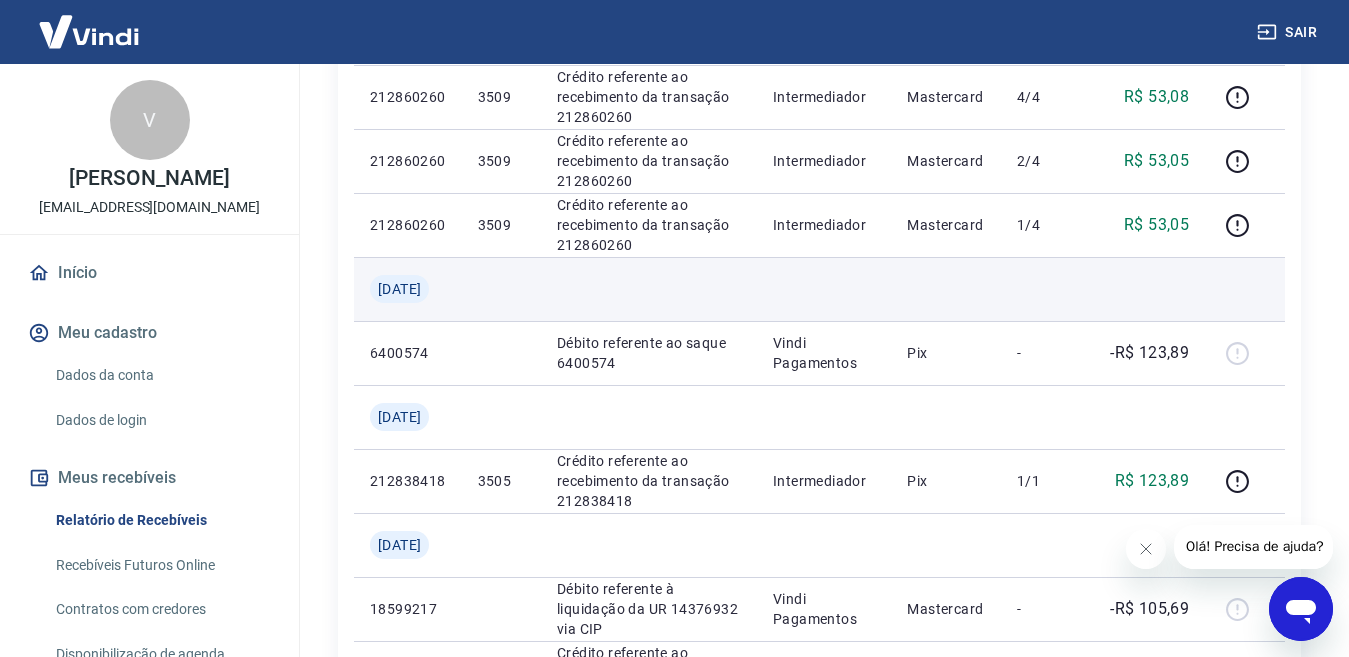 click at bounding box center (649, 289) 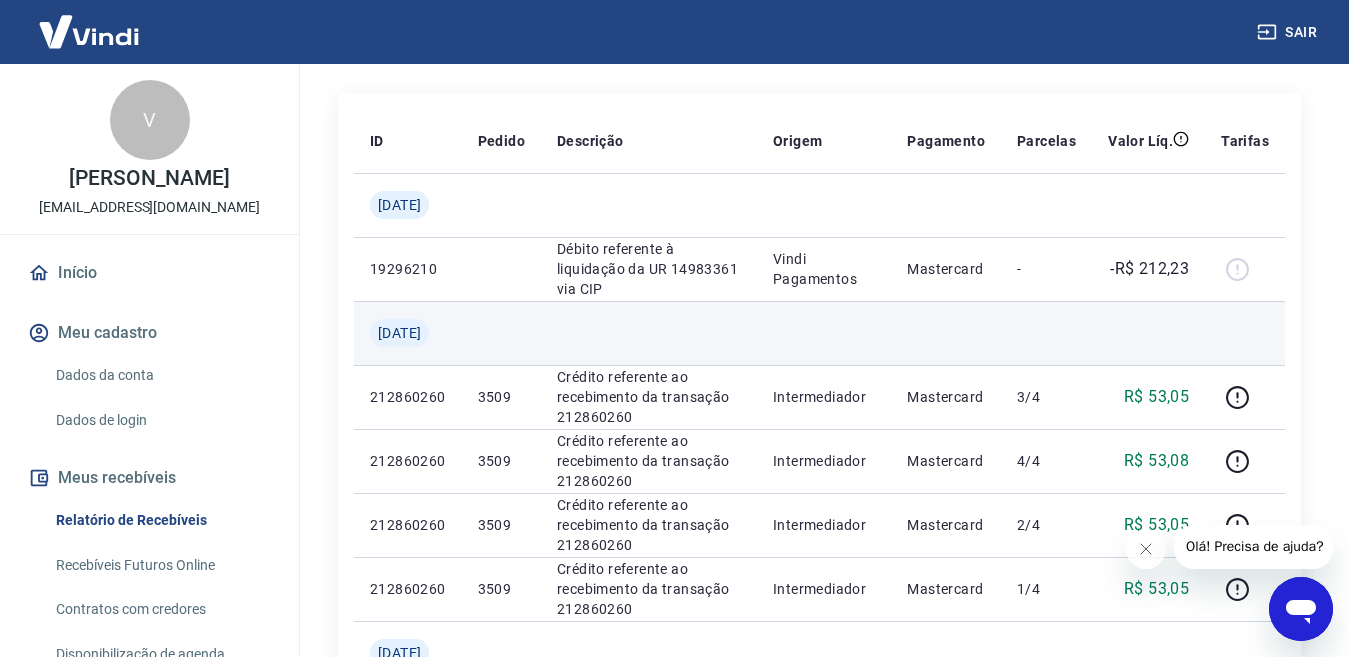 scroll, scrollTop: 300, scrollLeft: 0, axis: vertical 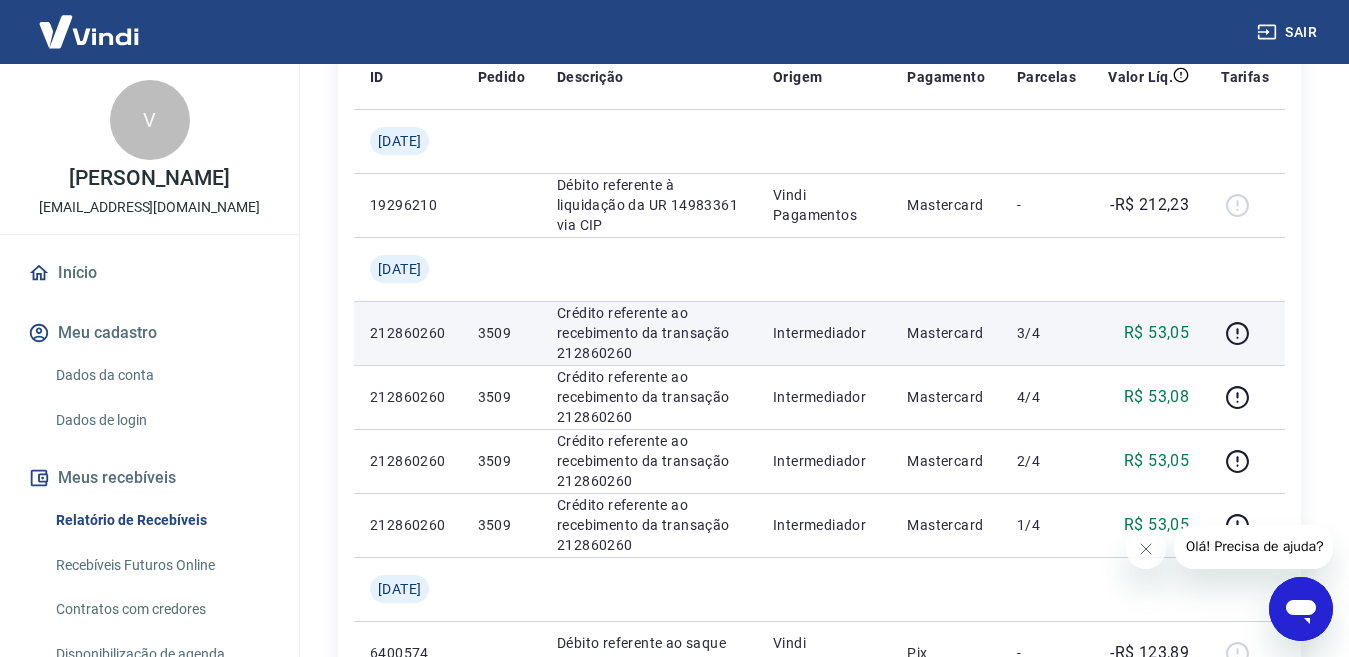 click on "Crédito referente ao recebimento da transação 212860260" at bounding box center (649, 333) 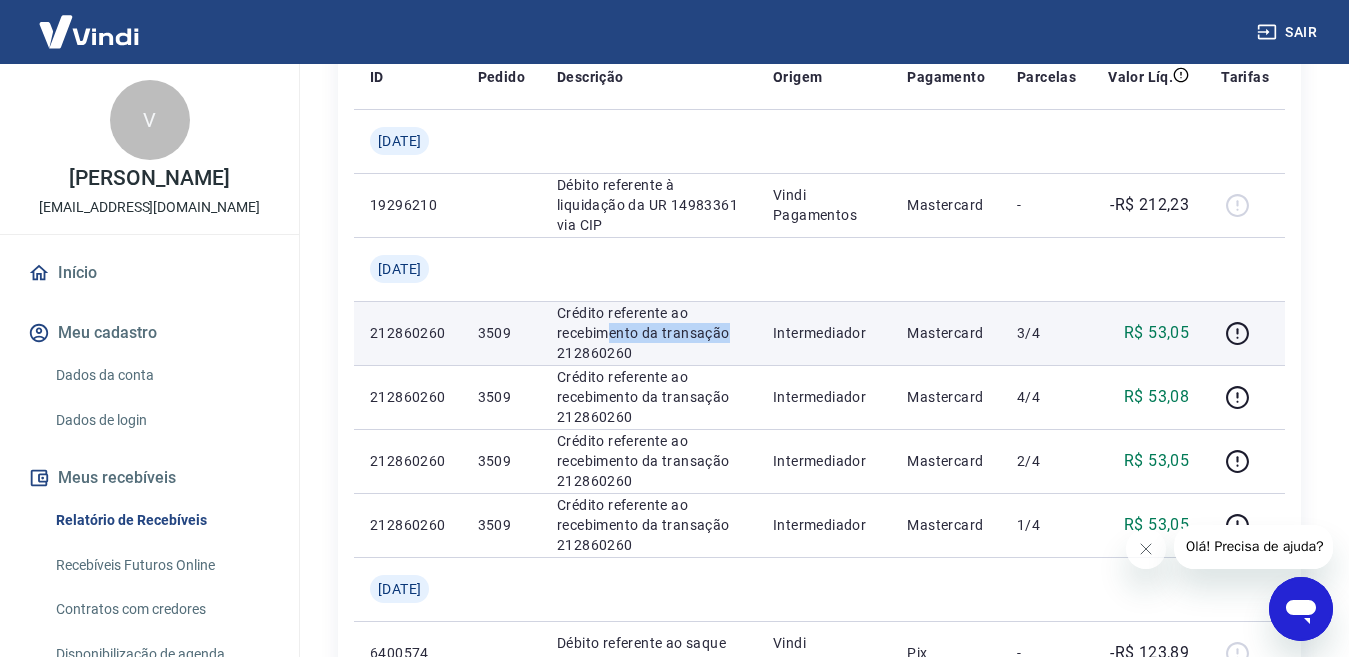 drag, startPoint x: 686, startPoint y: 332, endPoint x: 749, endPoint y: 332, distance: 63 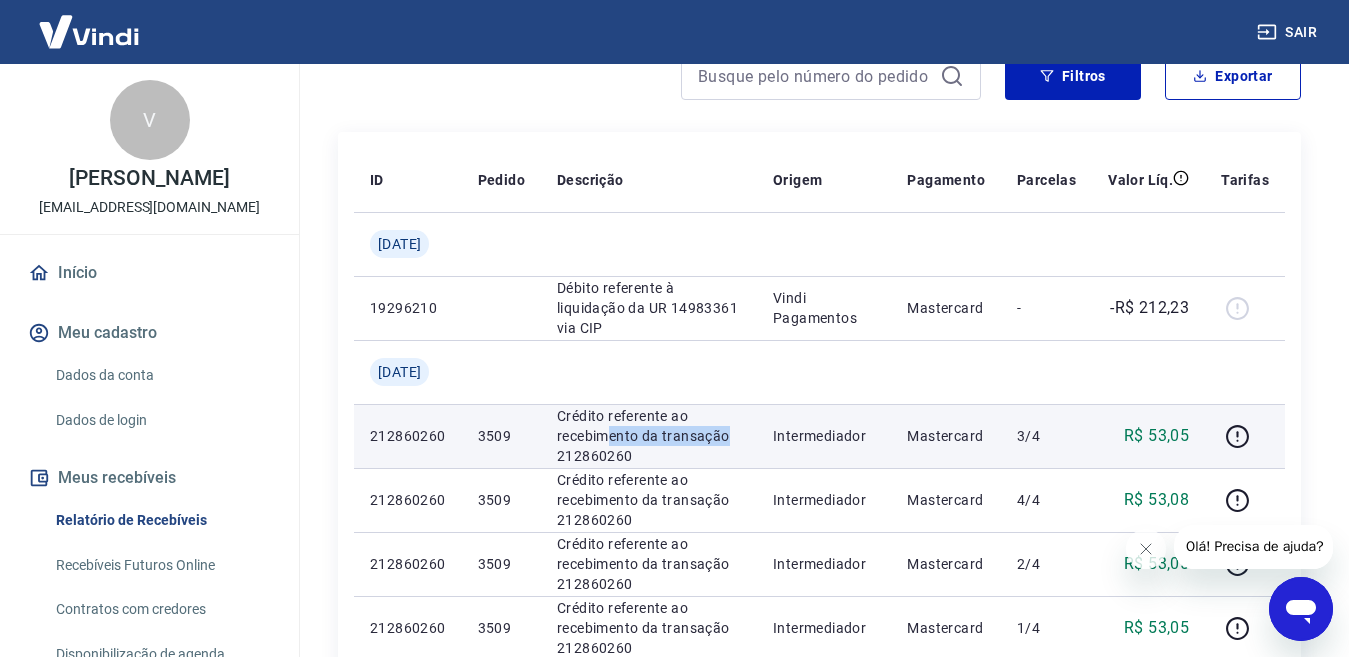 scroll, scrollTop: 200, scrollLeft: 0, axis: vertical 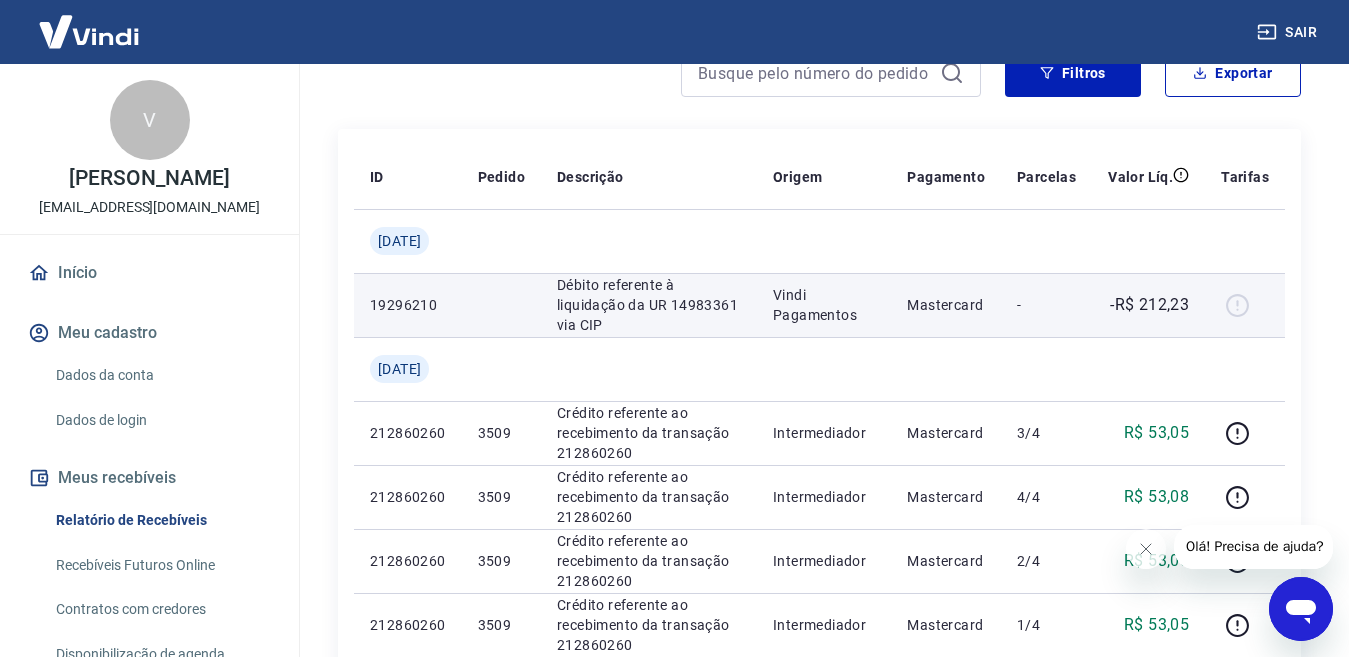click at bounding box center (1245, 305) 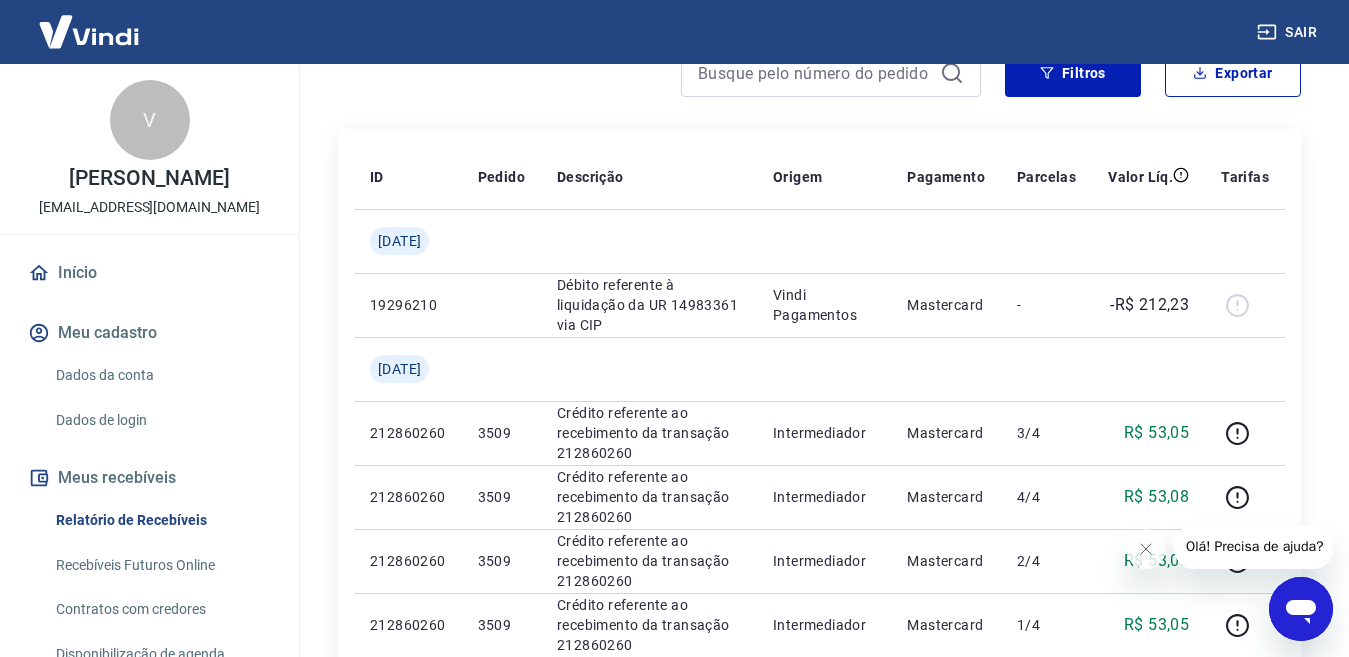 click on "Olá! Precisa de ajuda?" at bounding box center (1255, 546) 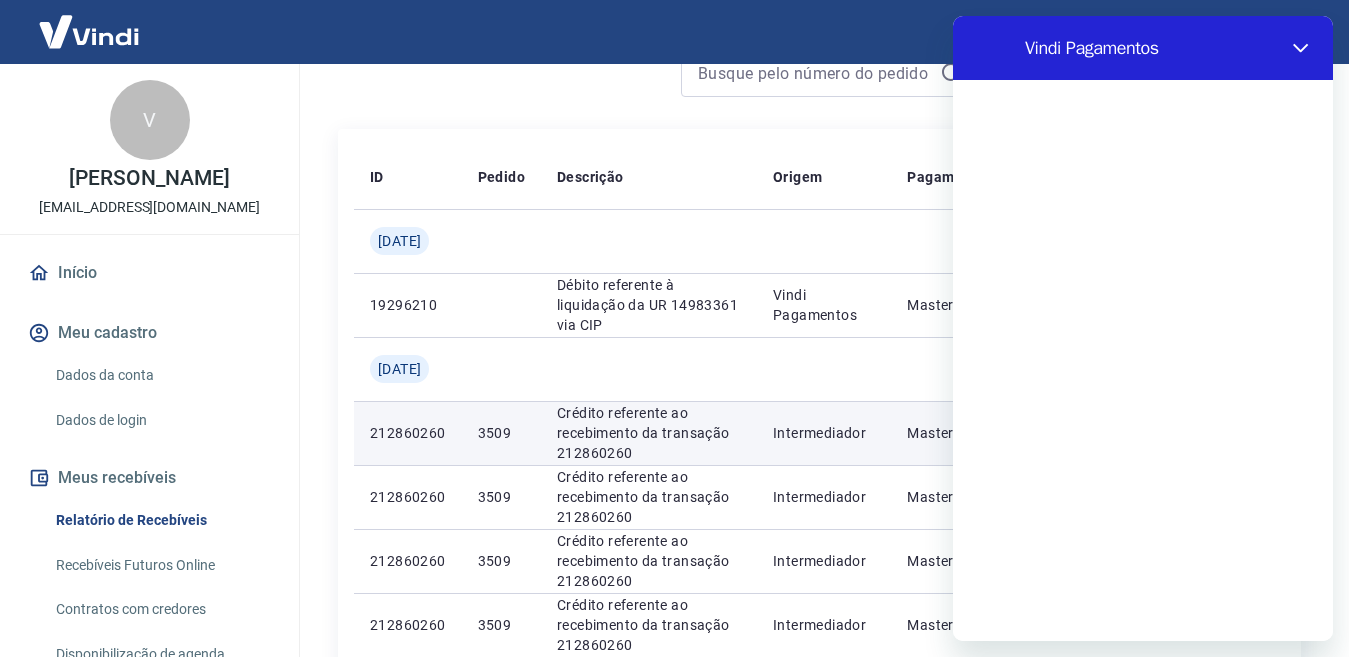 scroll, scrollTop: 0, scrollLeft: 0, axis: both 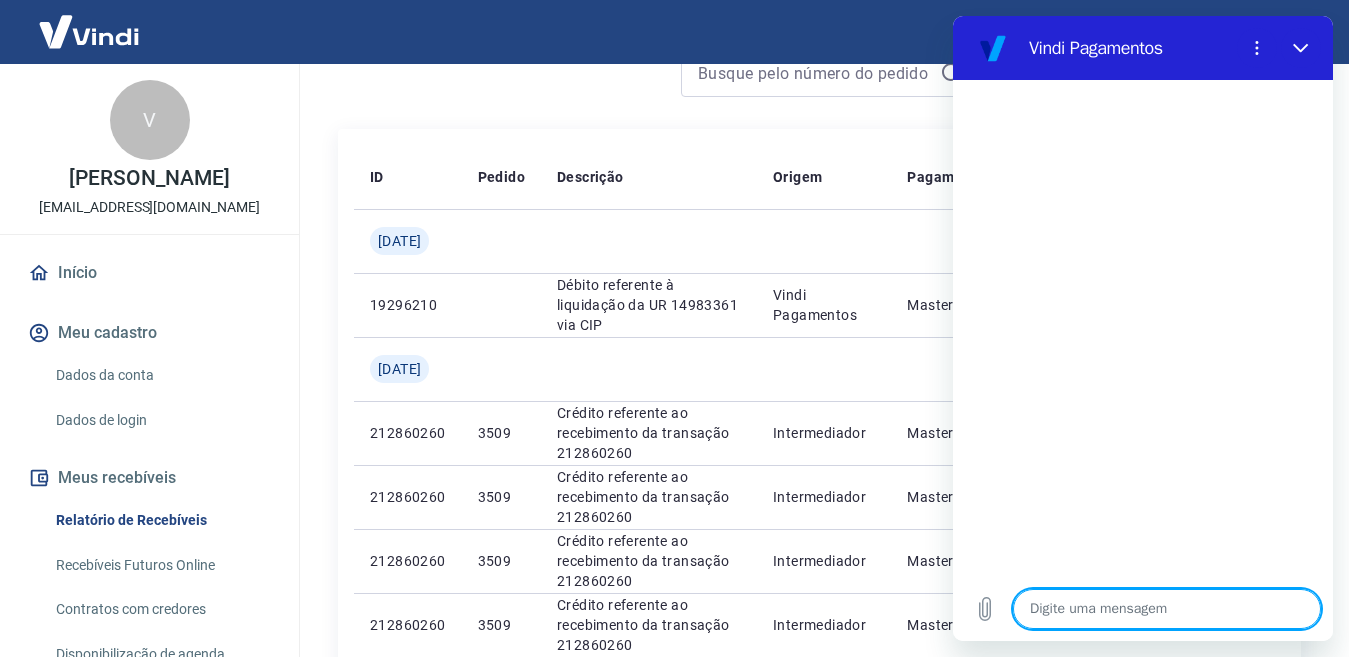 click at bounding box center (1167, 609) 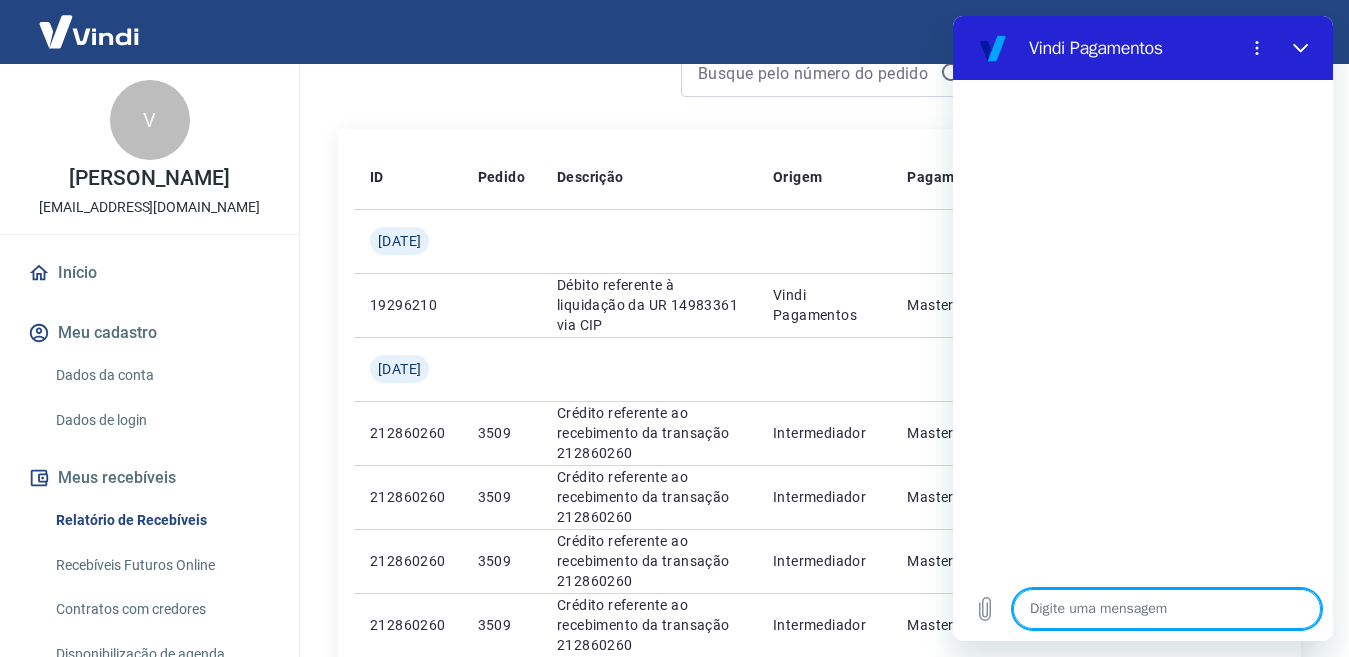 type on "D" 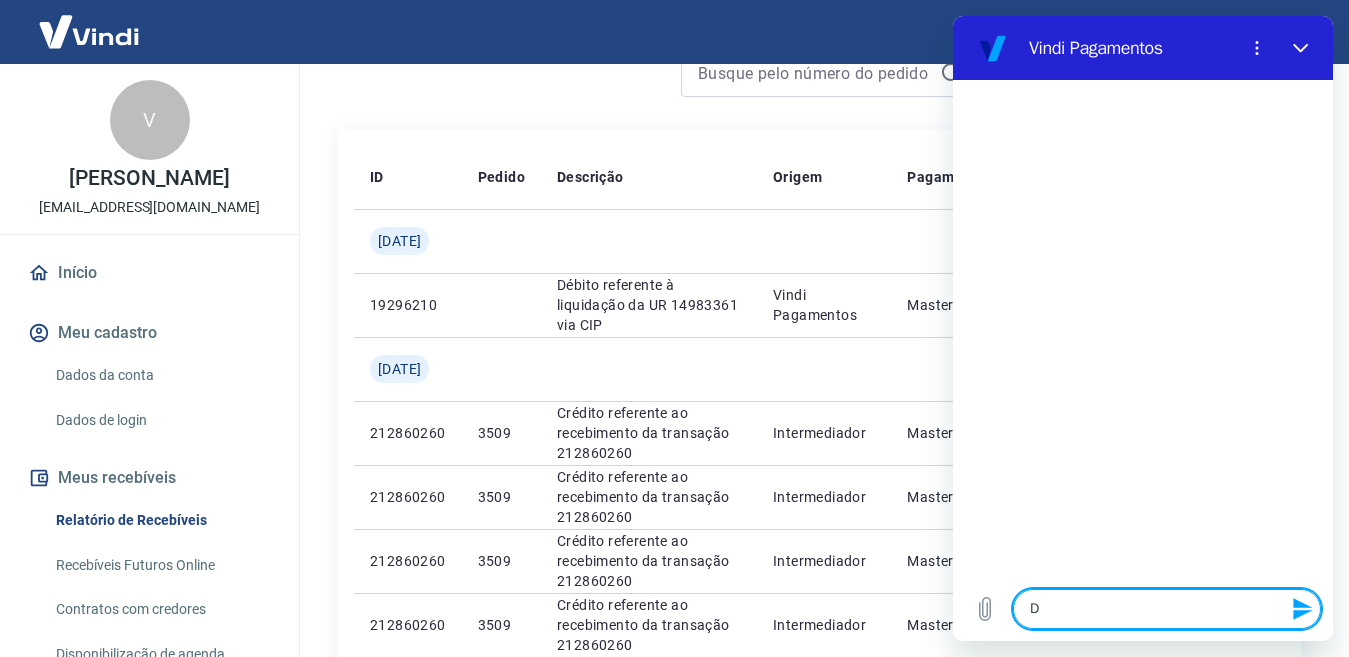 type on "DU" 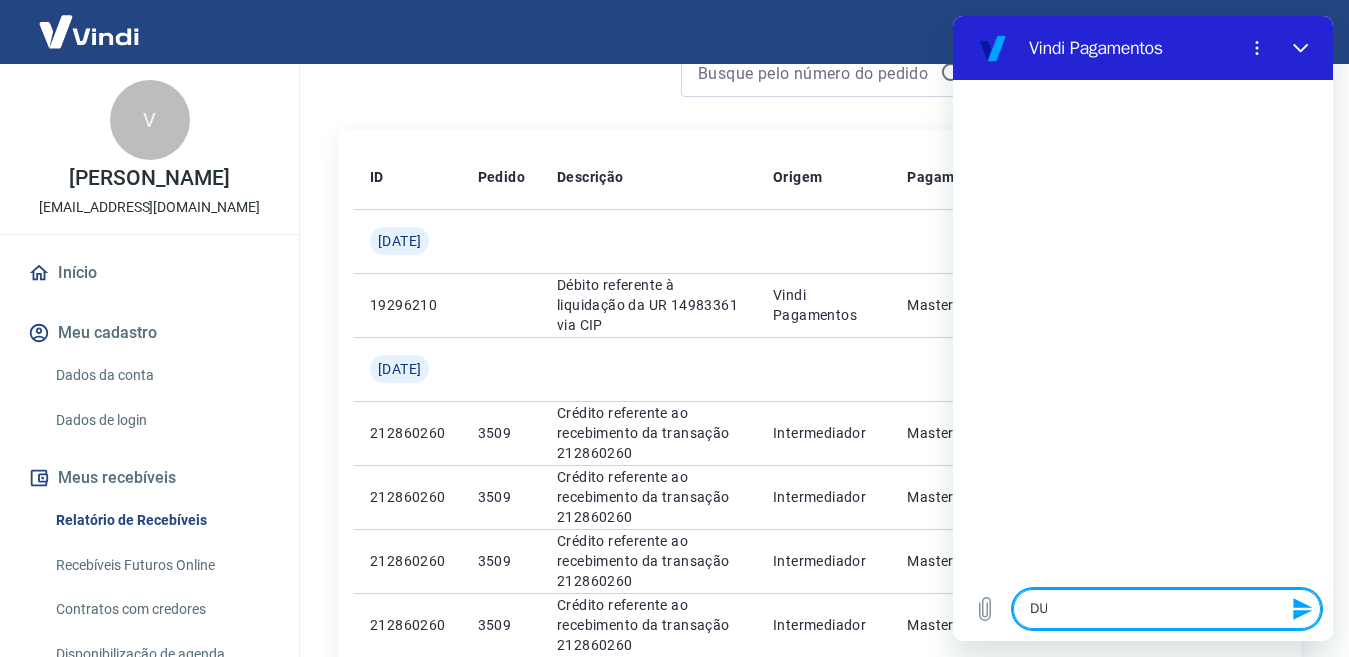 type on "DUV" 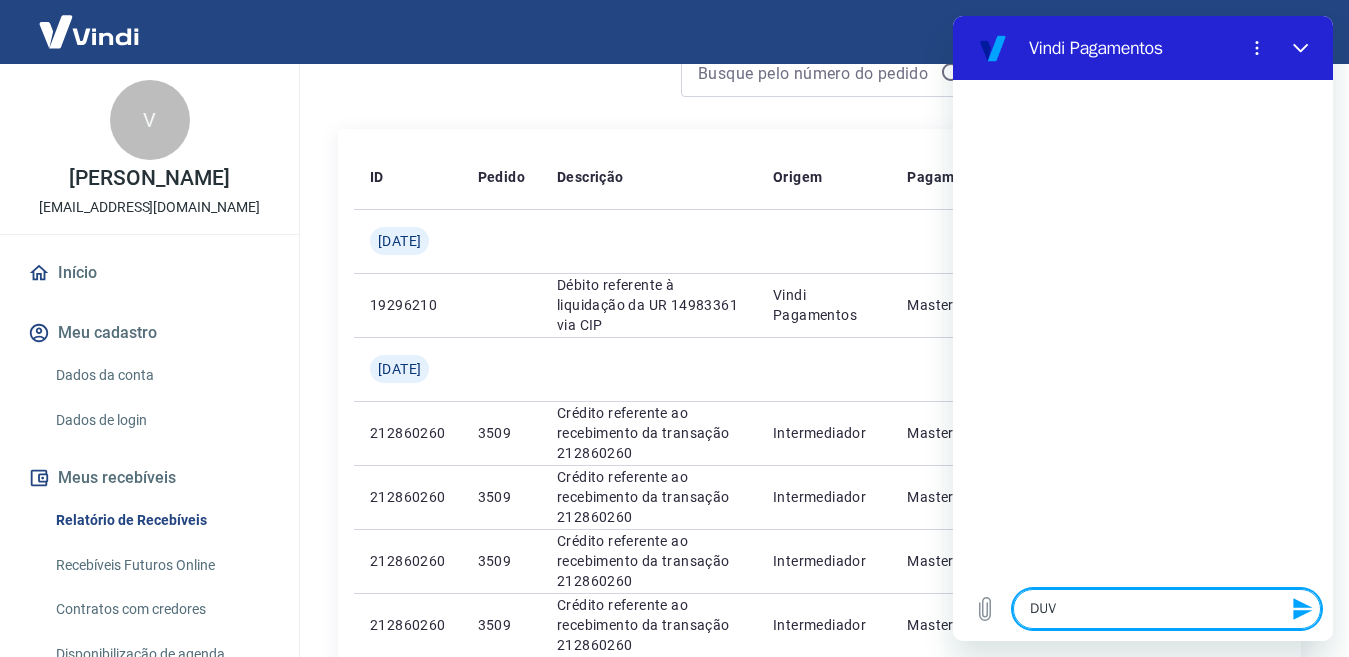 type on "DUVI" 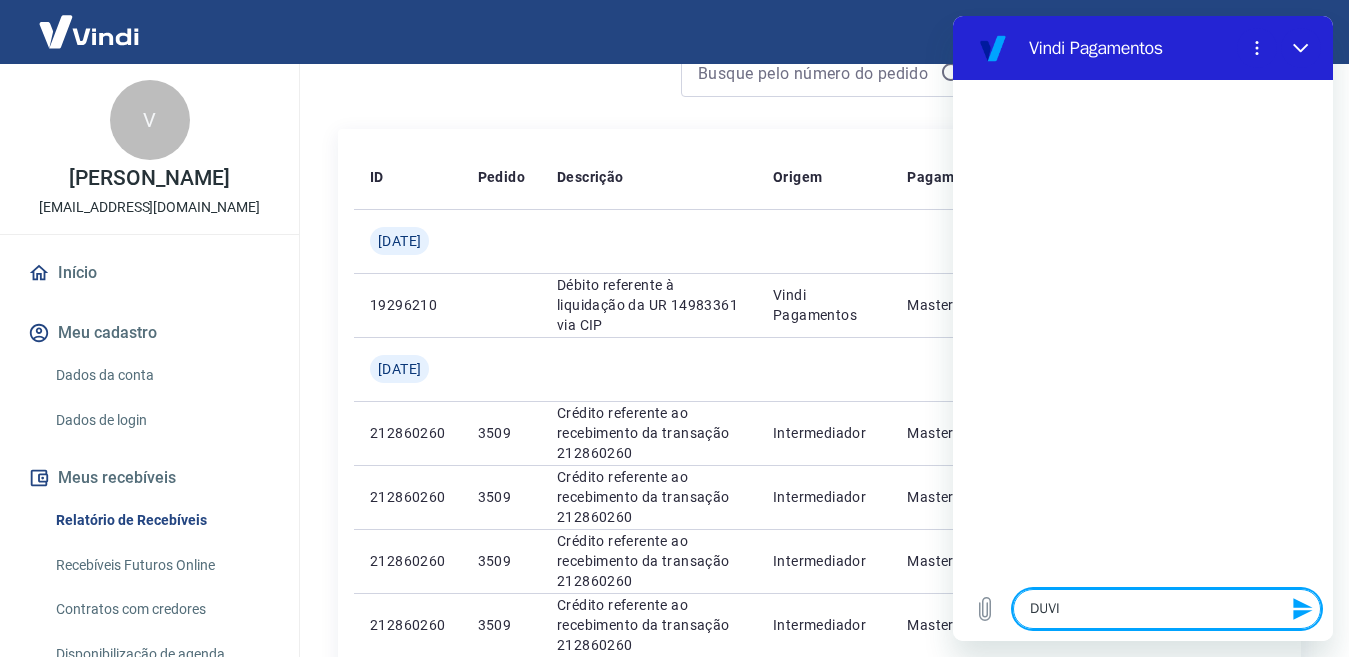 type on "x" 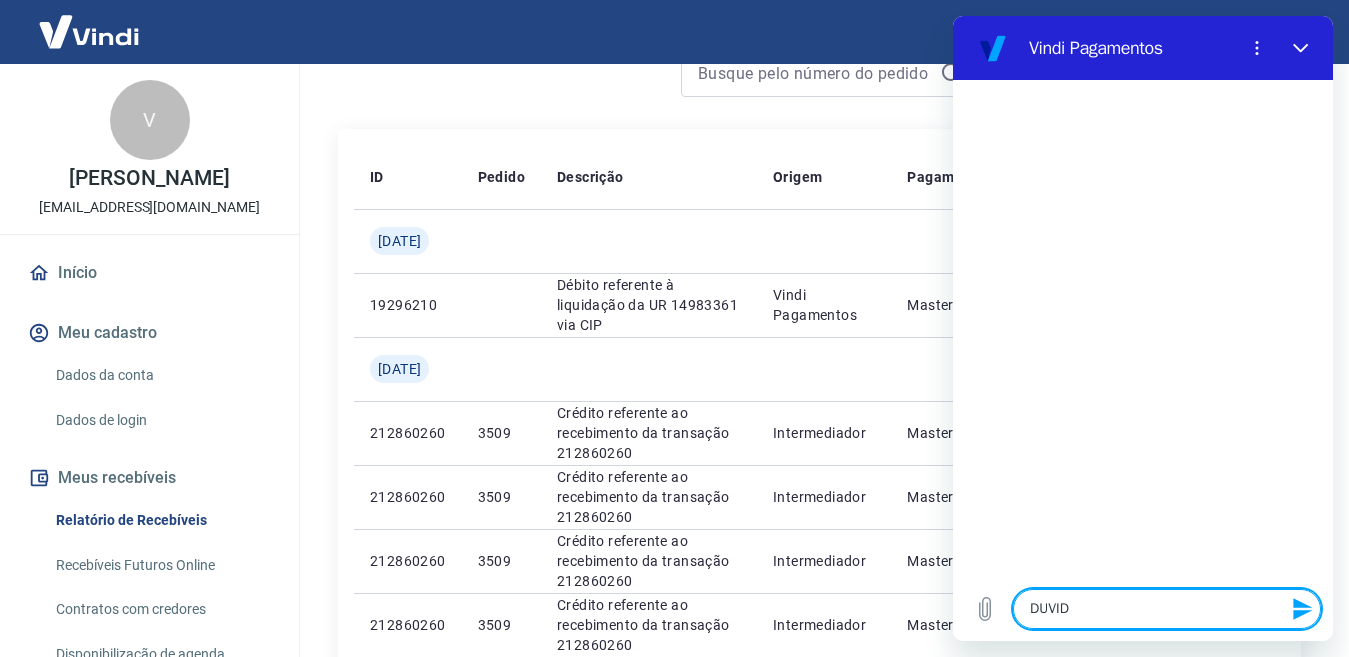 type on "x" 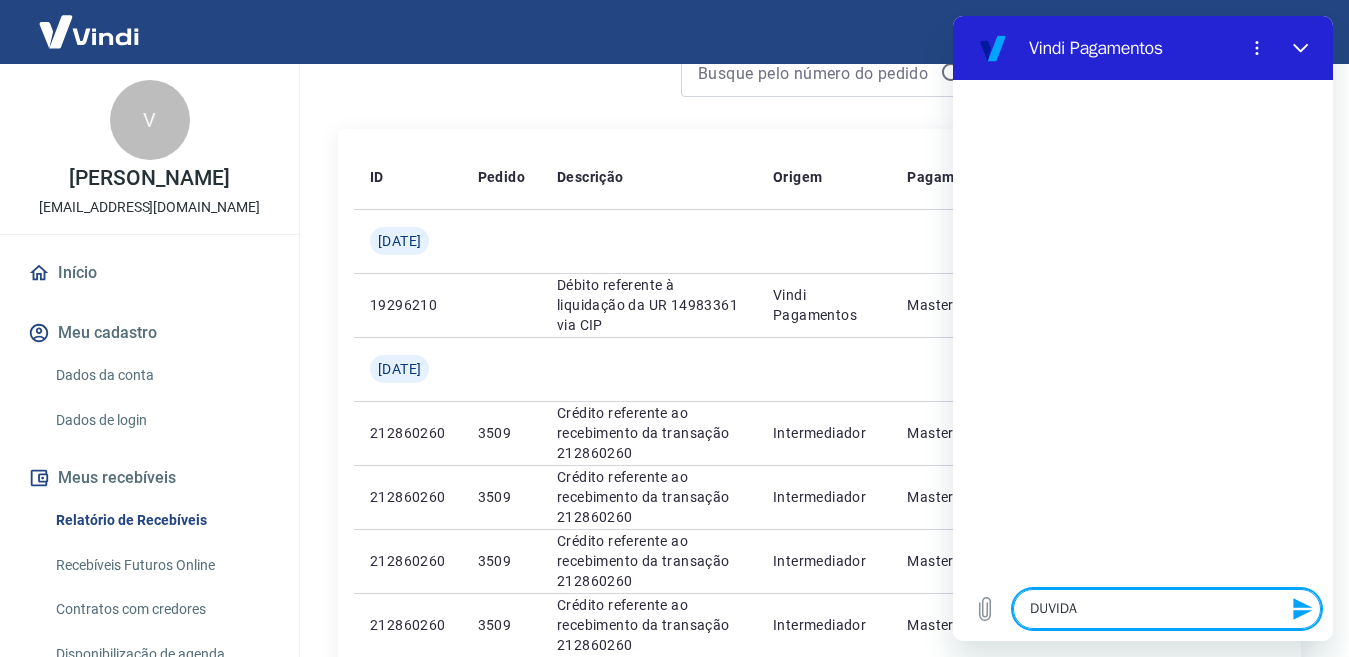 type 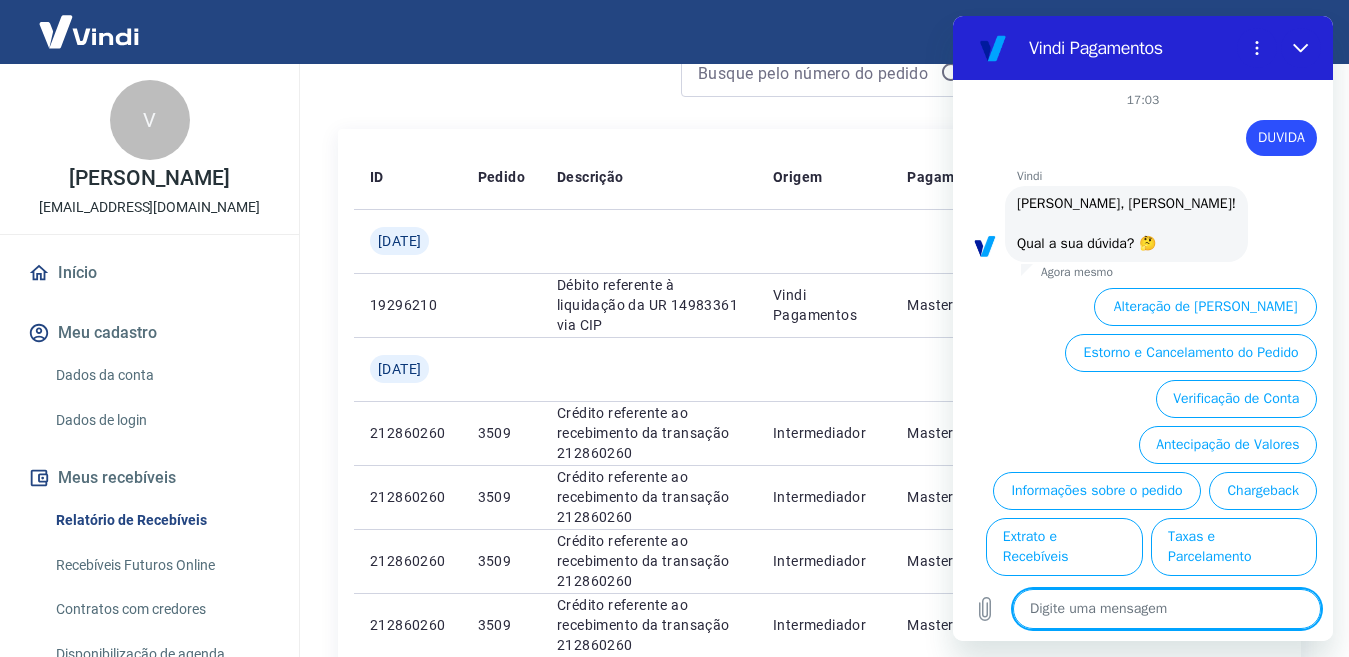 scroll, scrollTop: 76, scrollLeft: 0, axis: vertical 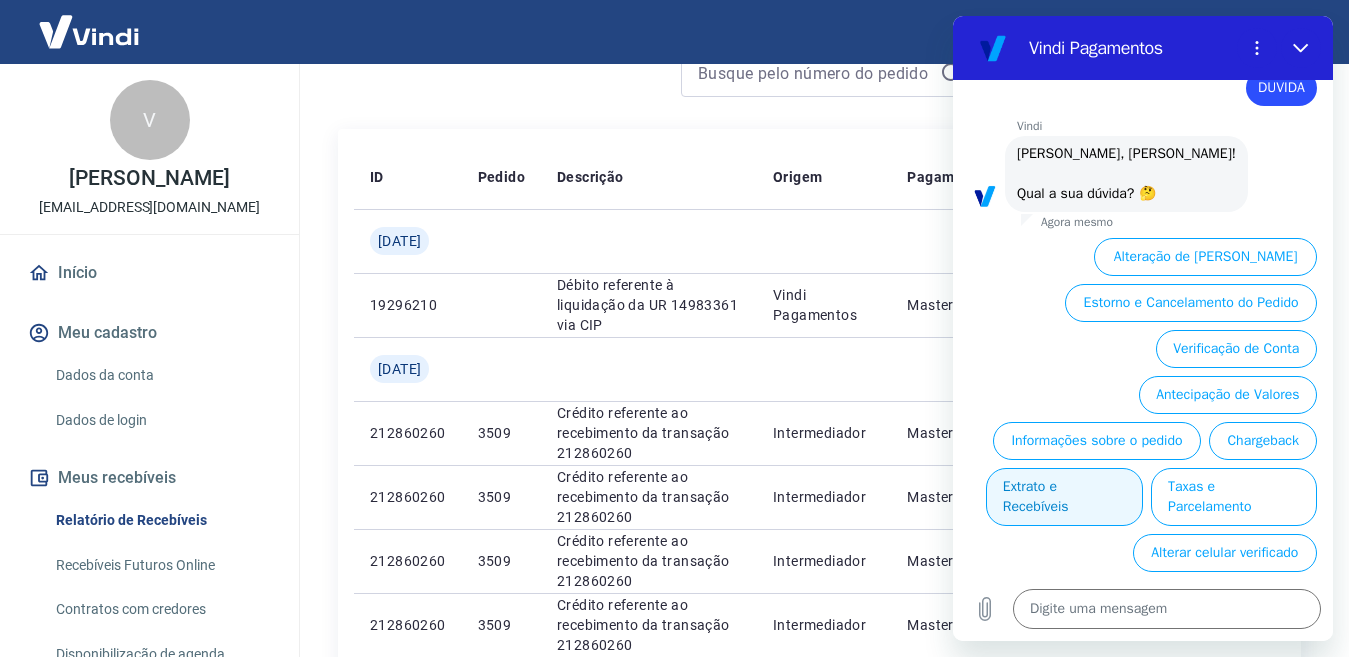 click on "Extrato e Recebíveis" at bounding box center [1064, 497] 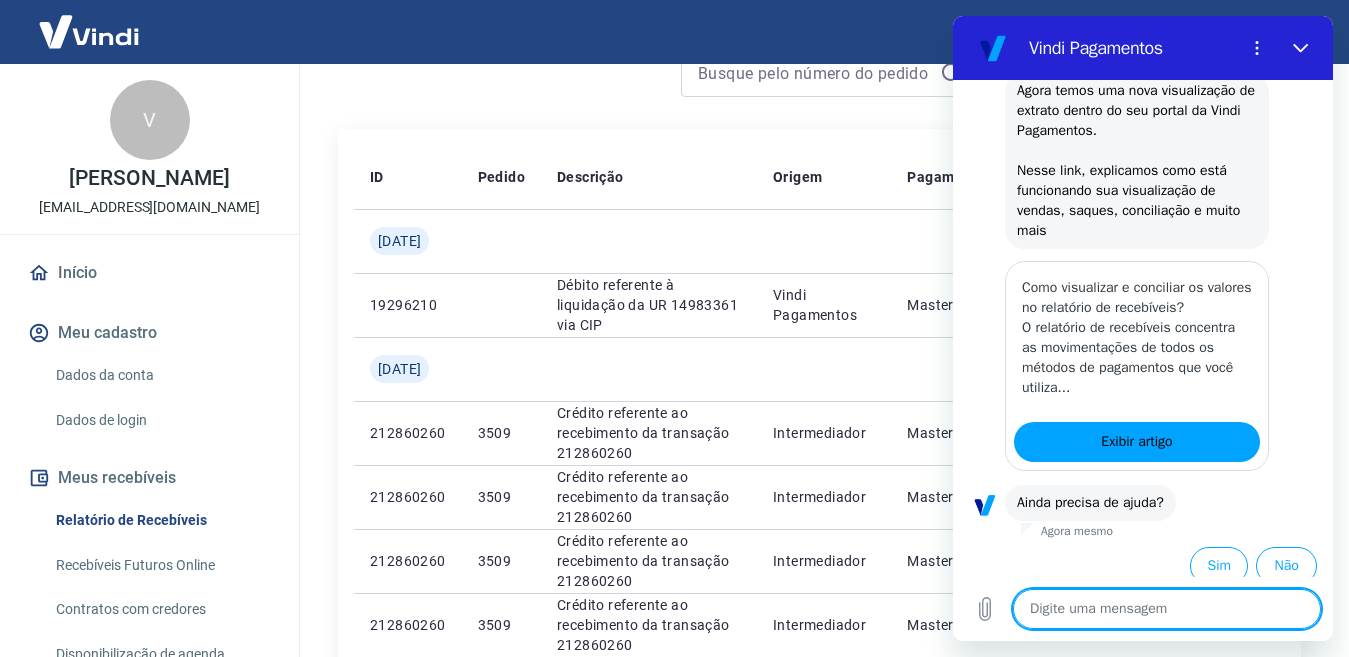 scroll, scrollTop: 300, scrollLeft: 0, axis: vertical 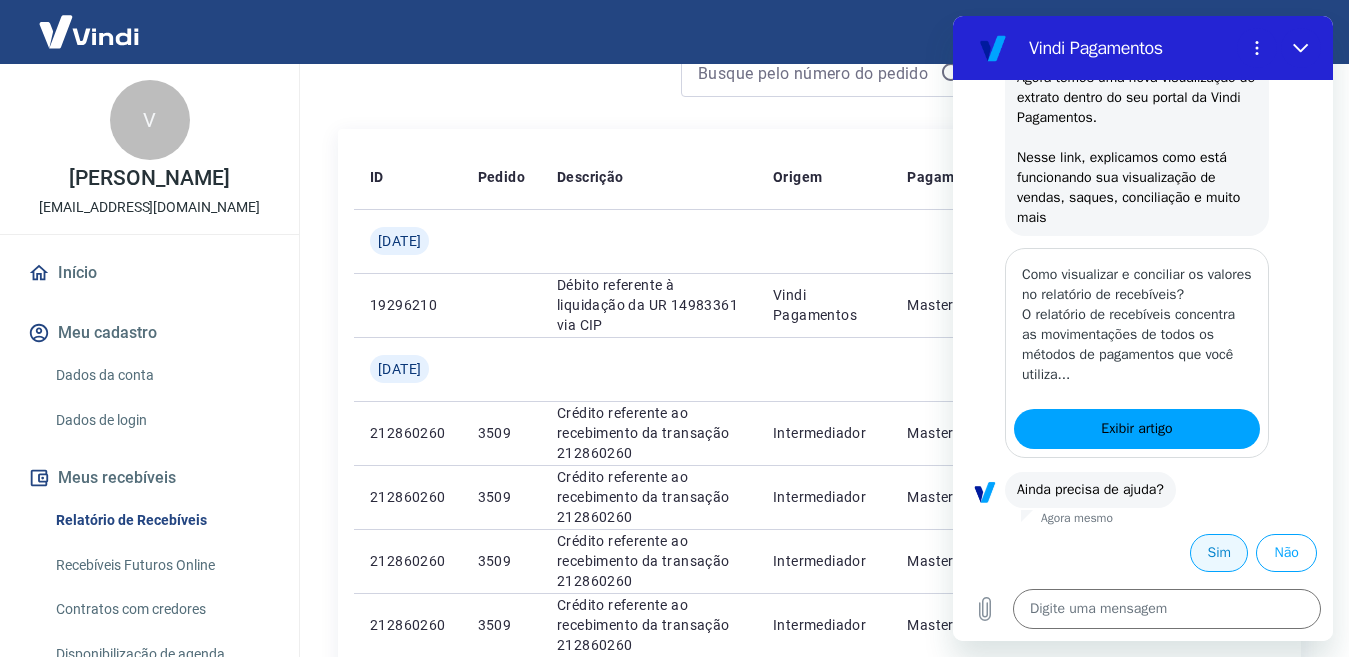 click on "Sim" at bounding box center [1219, 553] 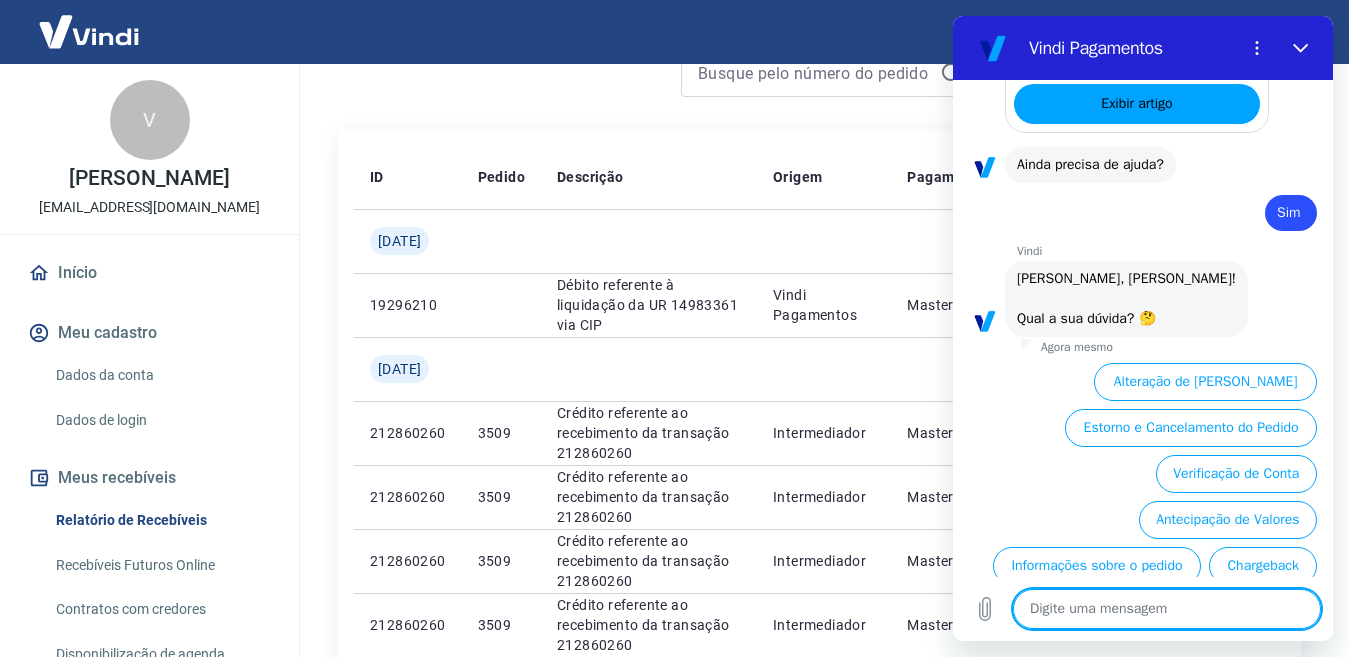 scroll, scrollTop: 776, scrollLeft: 0, axis: vertical 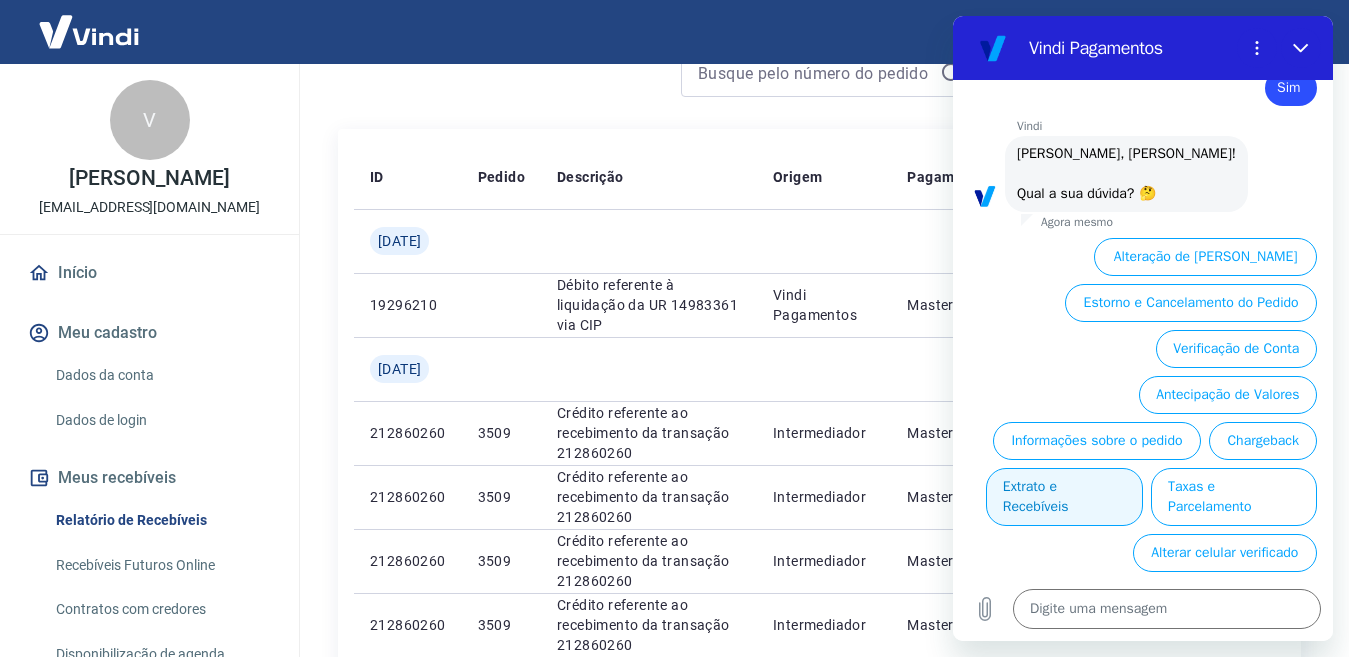 click on "Extrato e Recebíveis" at bounding box center (1064, 497) 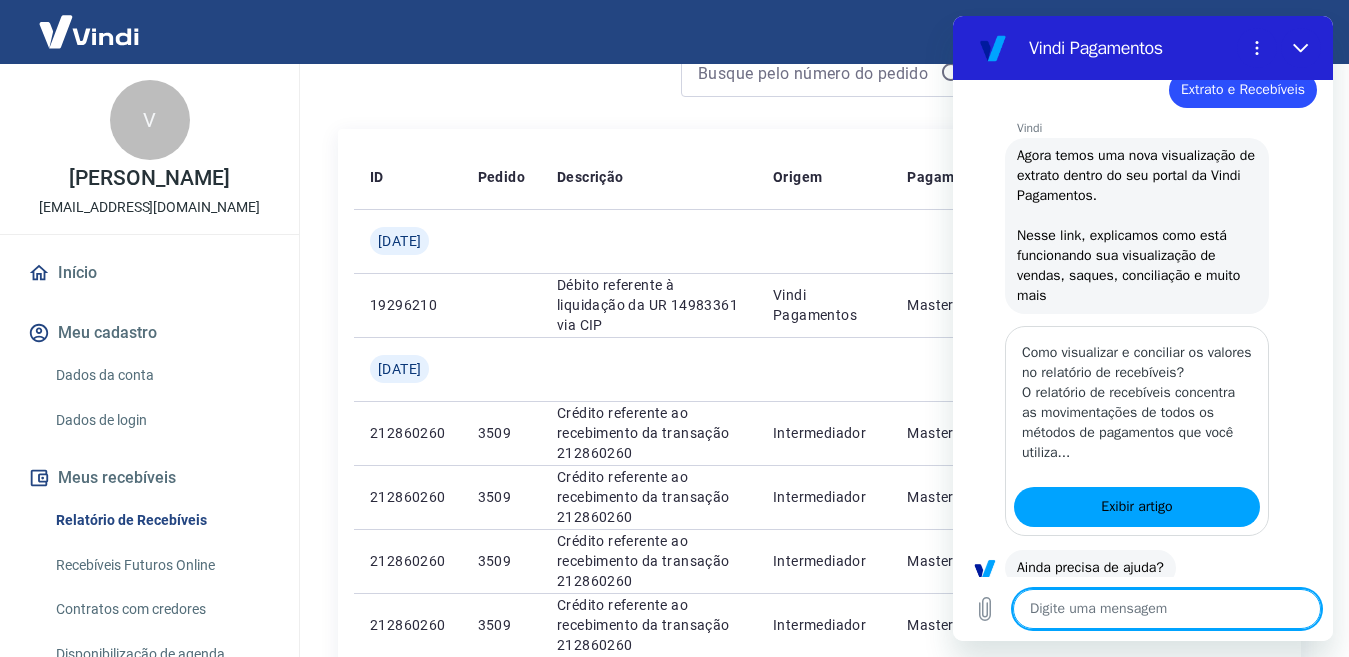 type on "x" 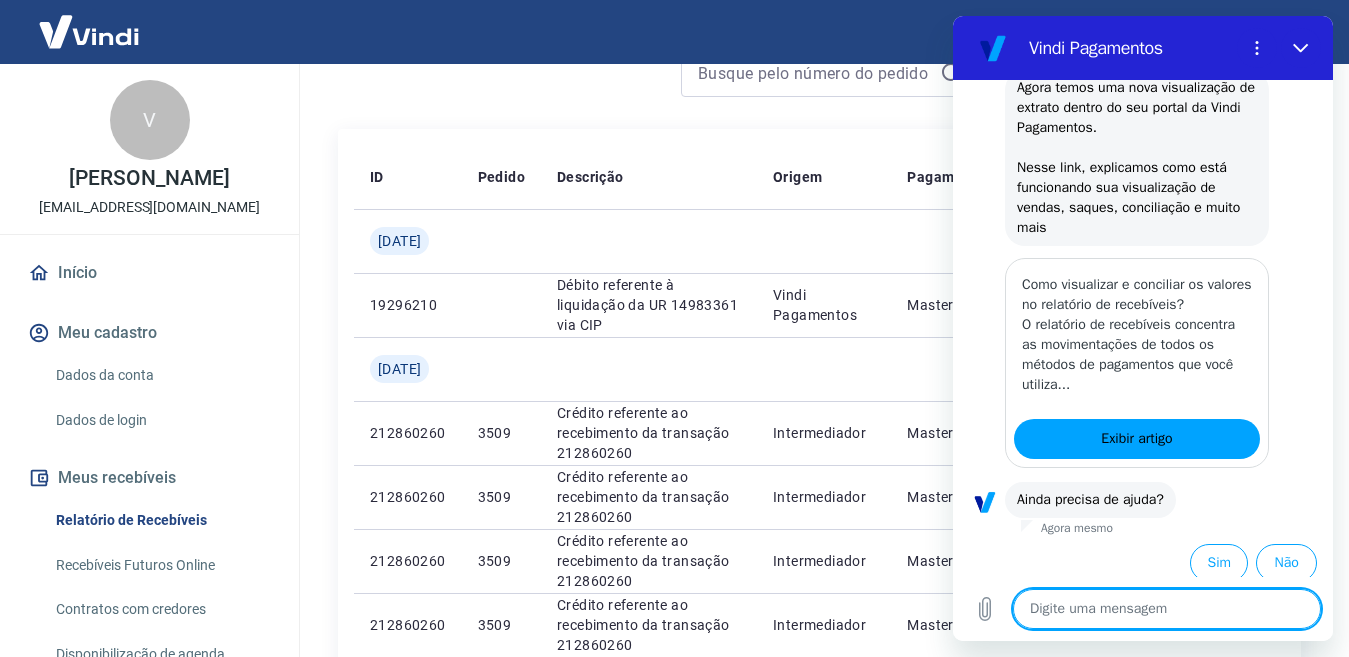 scroll, scrollTop: 1000, scrollLeft: 0, axis: vertical 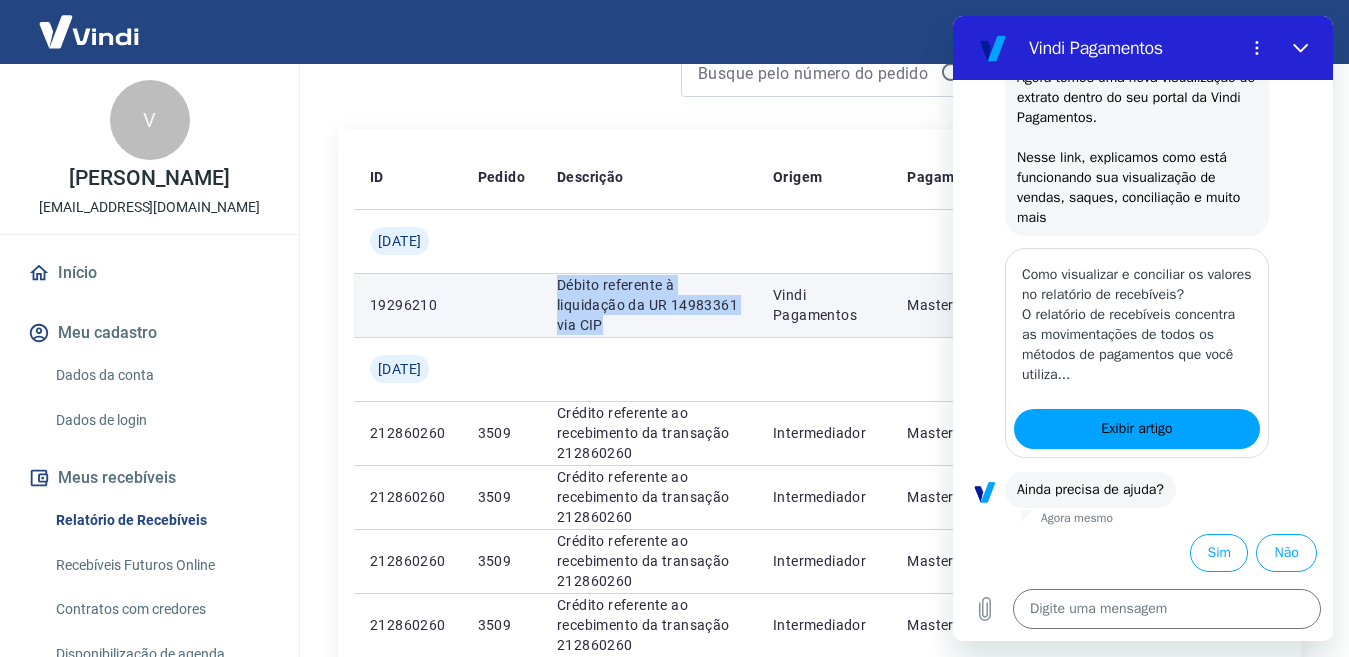 drag, startPoint x: 575, startPoint y: 277, endPoint x: 697, endPoint y: 325, distance: 131.10301 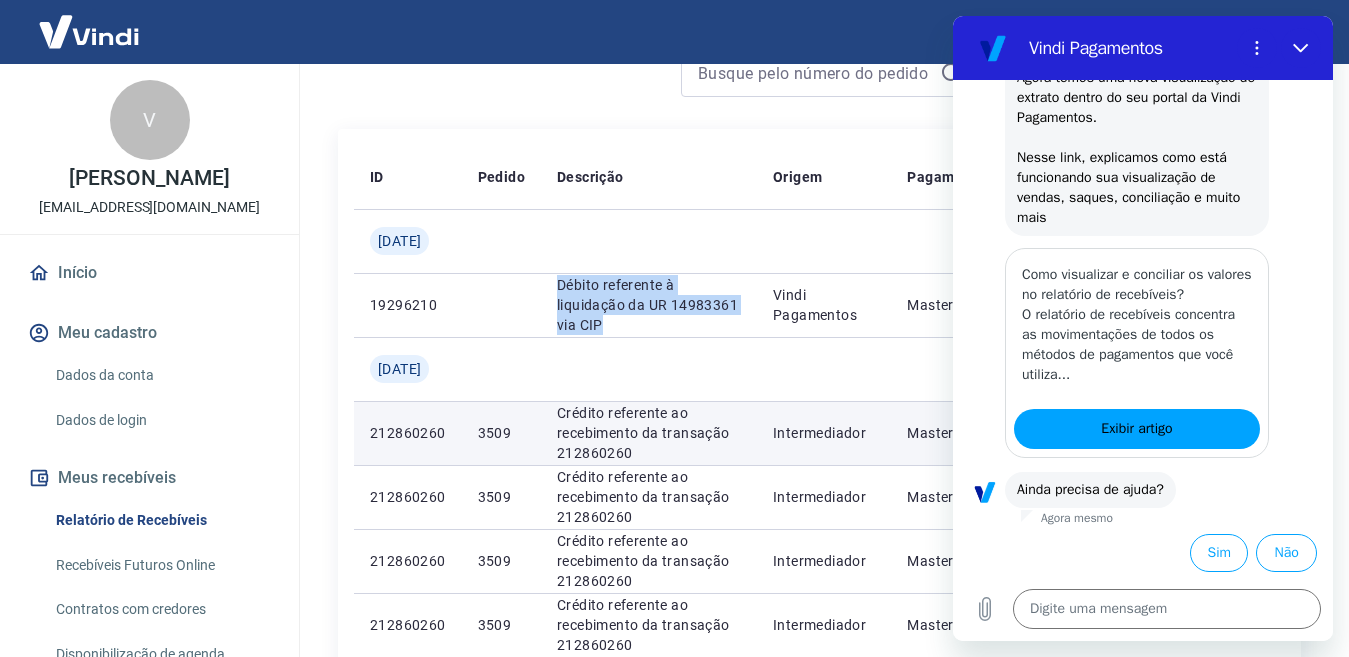 copy on "Débito referente à liquidação da UR 14983361 via CIP" 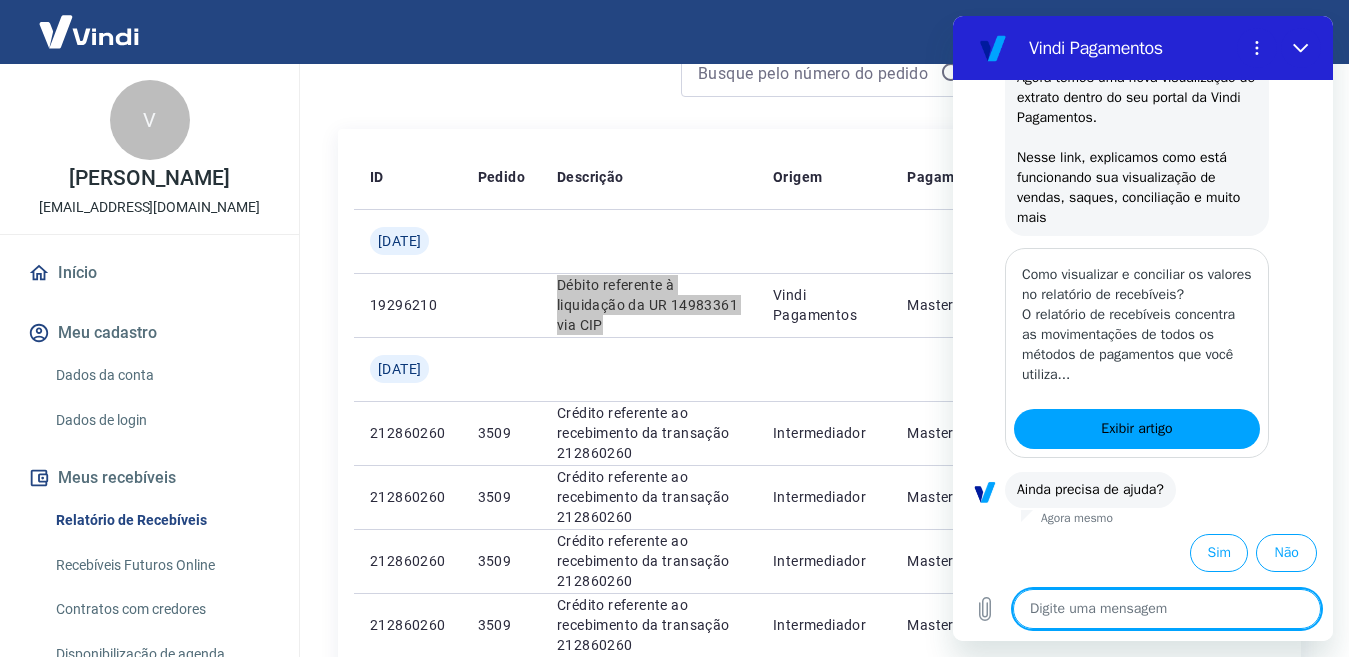 click at bounding box center (1167, 609) 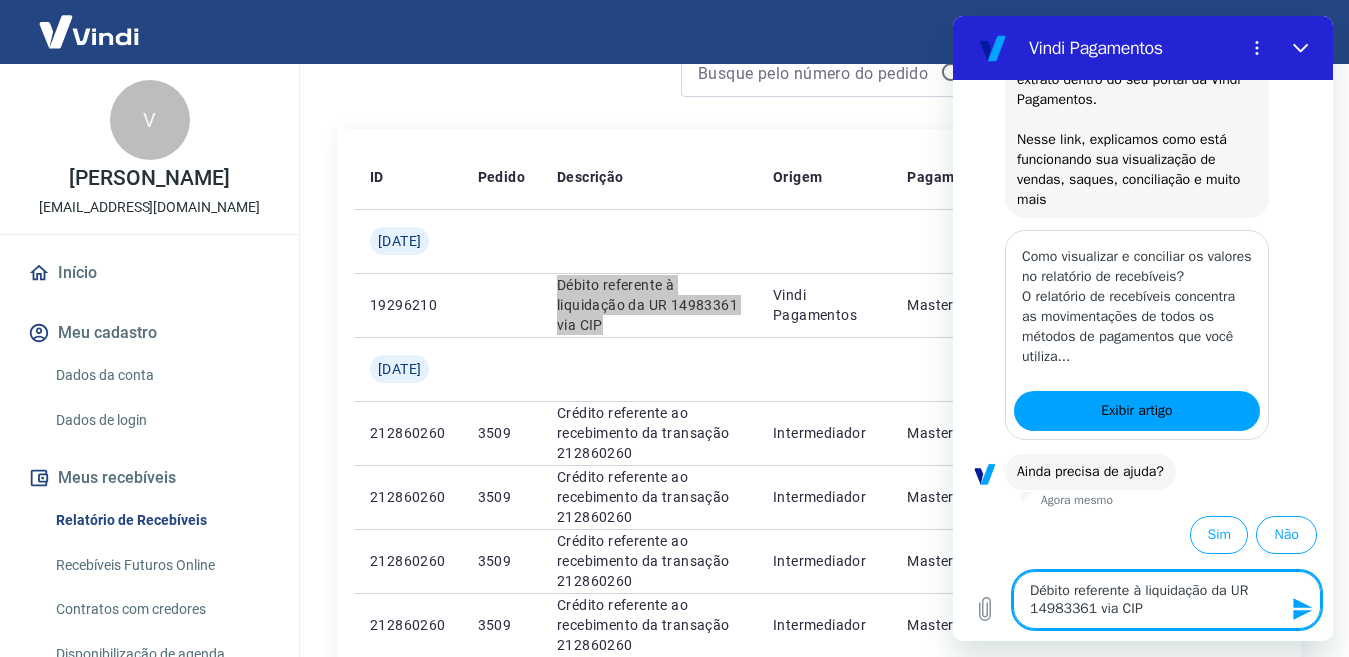 type 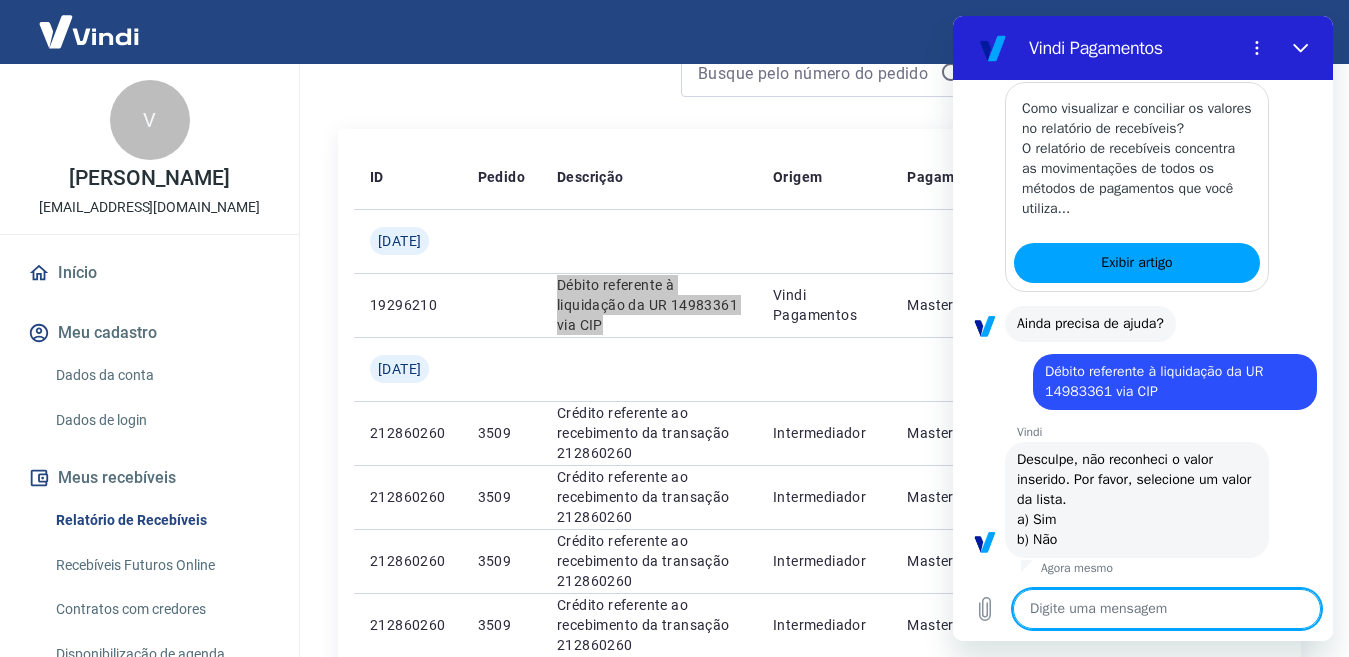 type on "x" 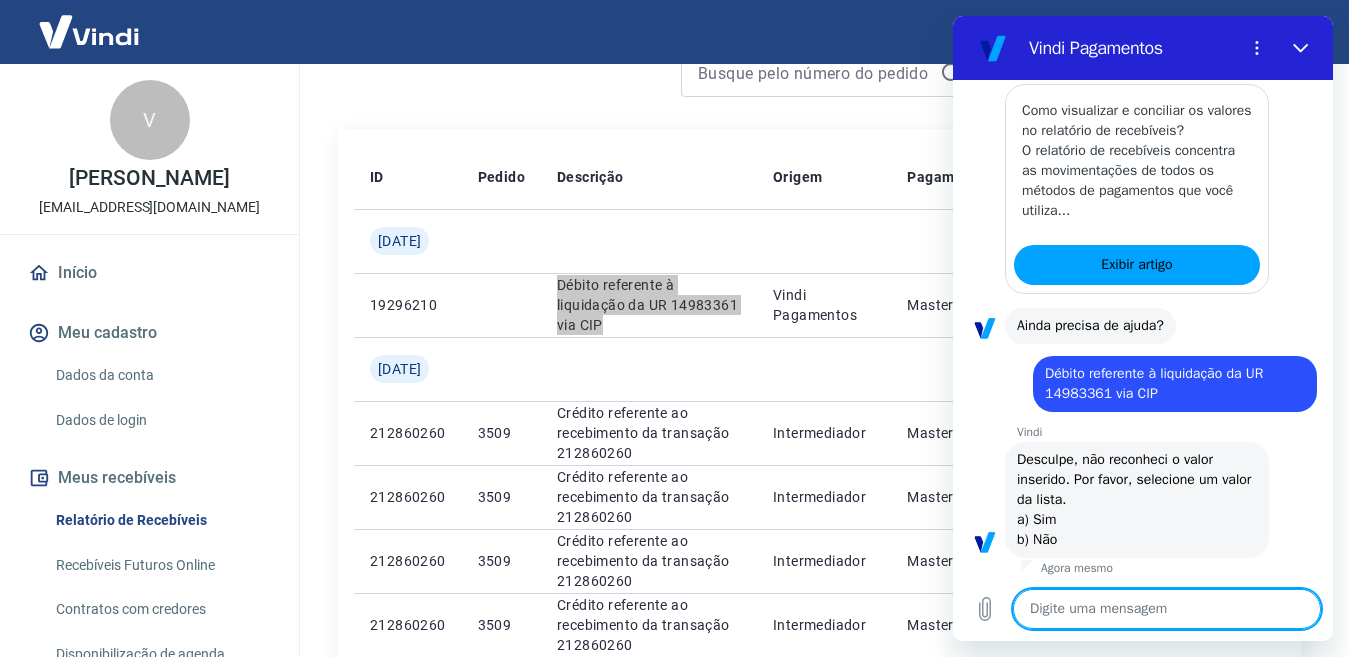 scroll, scrollTop: 1168, scrollLeft: 0, axis: vertical 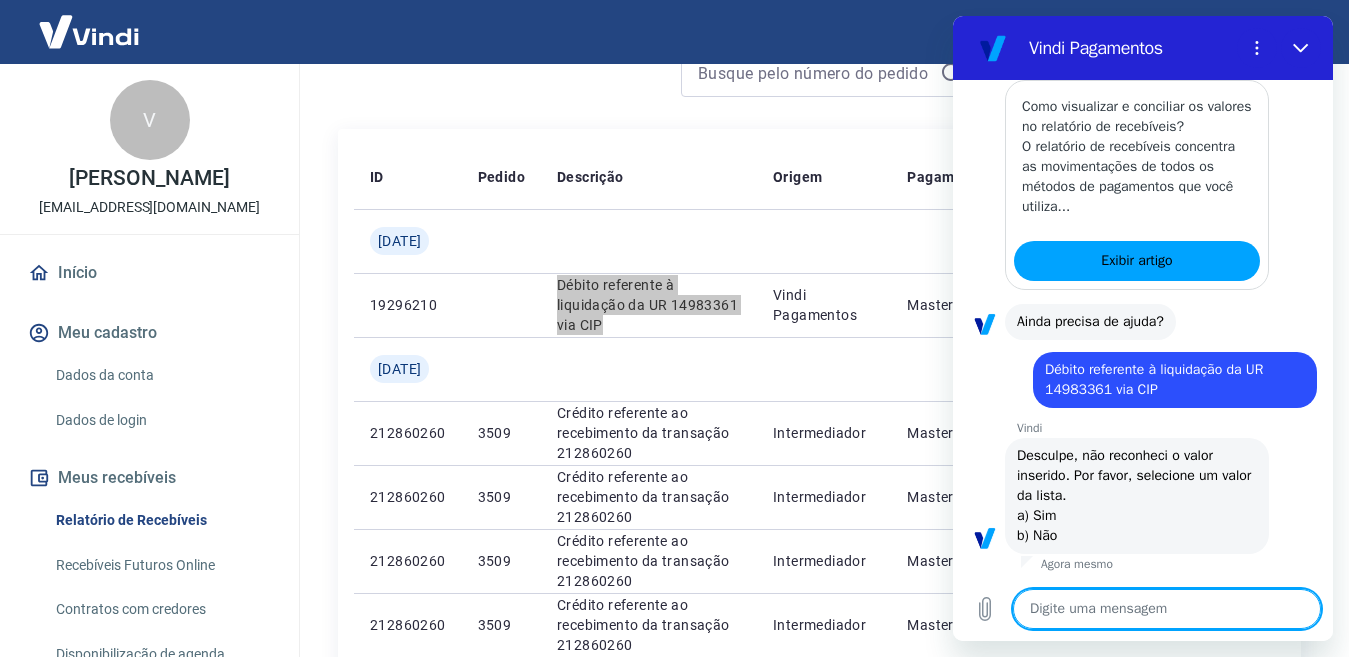 type on "A" 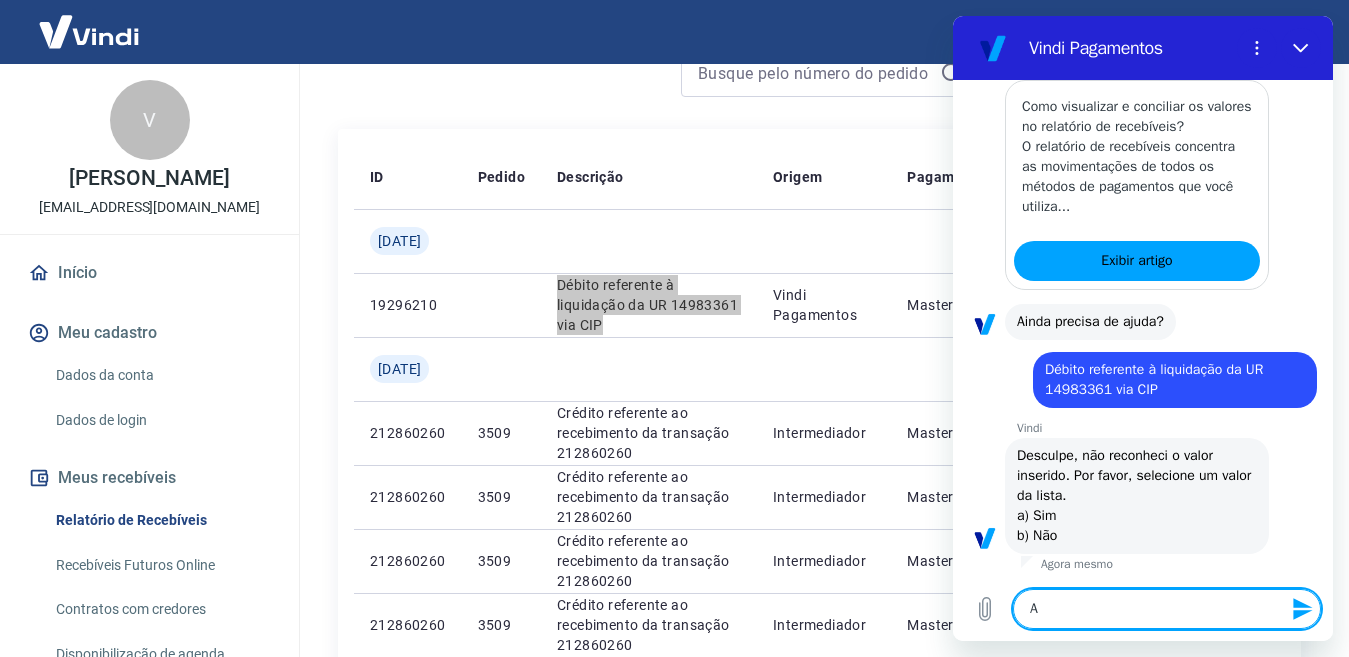 type 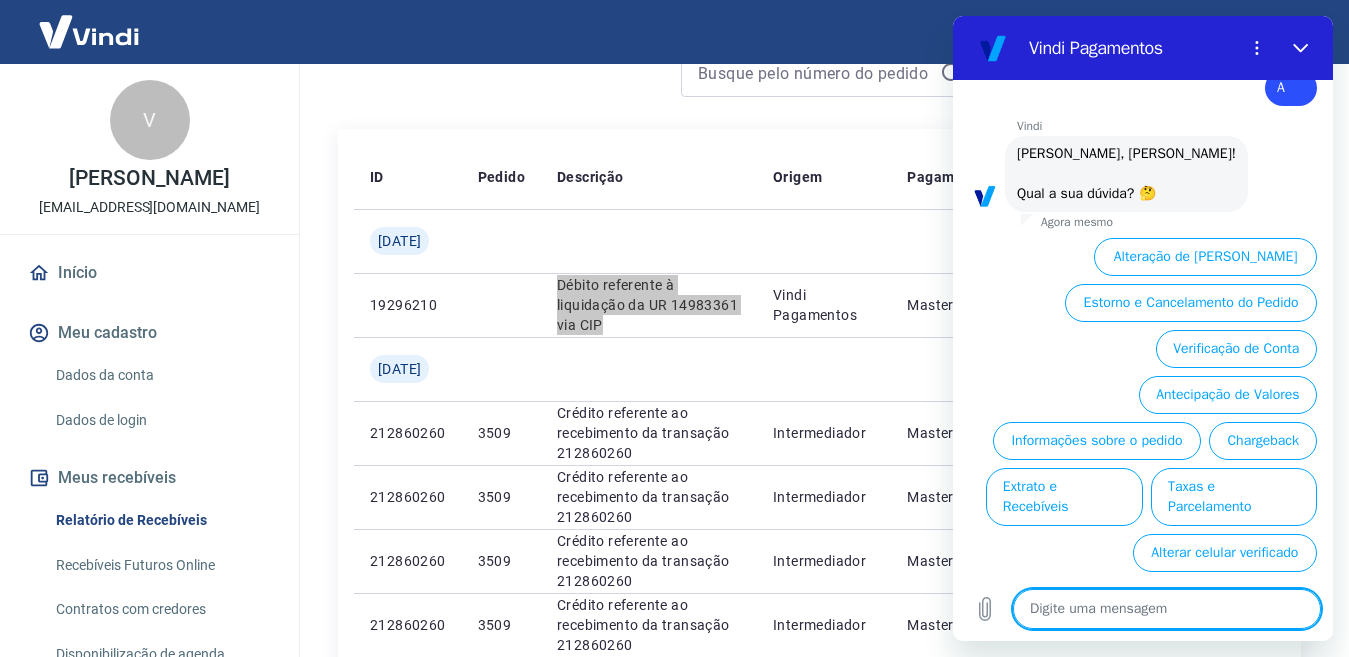 scroll, scrollTop: 1690, scrollLeft: 0, axis: vertical 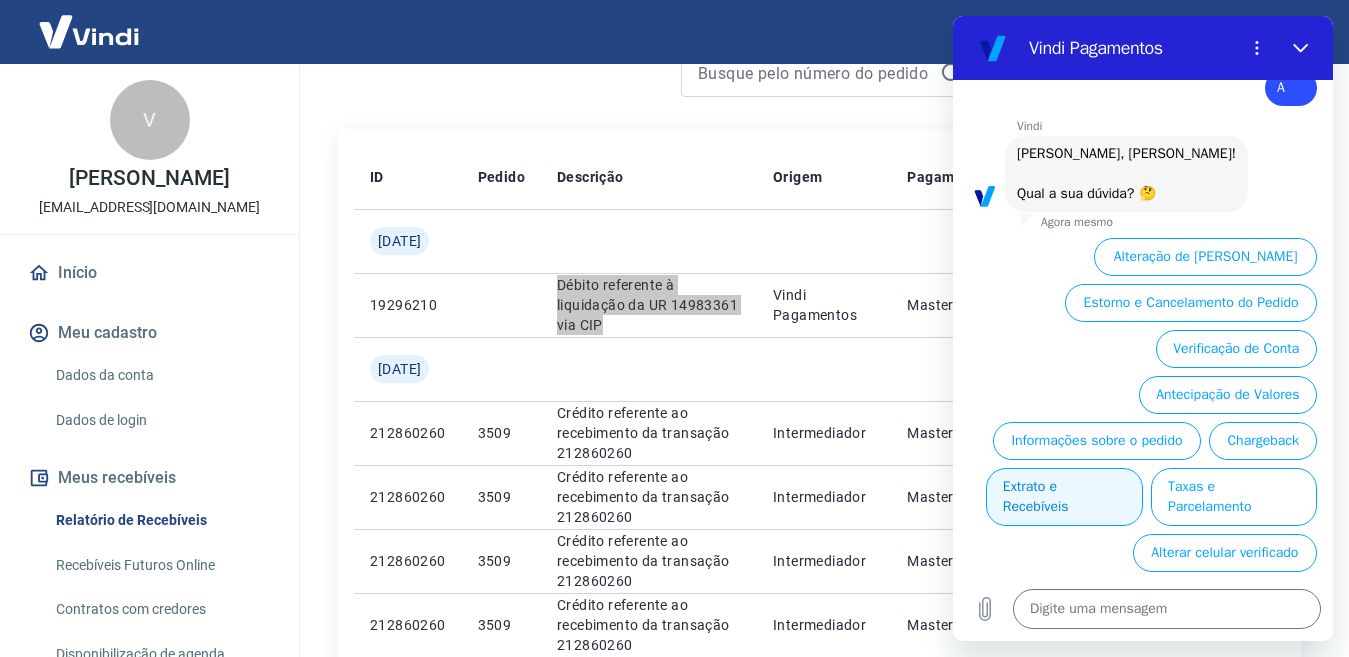 click on "Extrato e Recebíveis" at bounding box center [1064, 497] 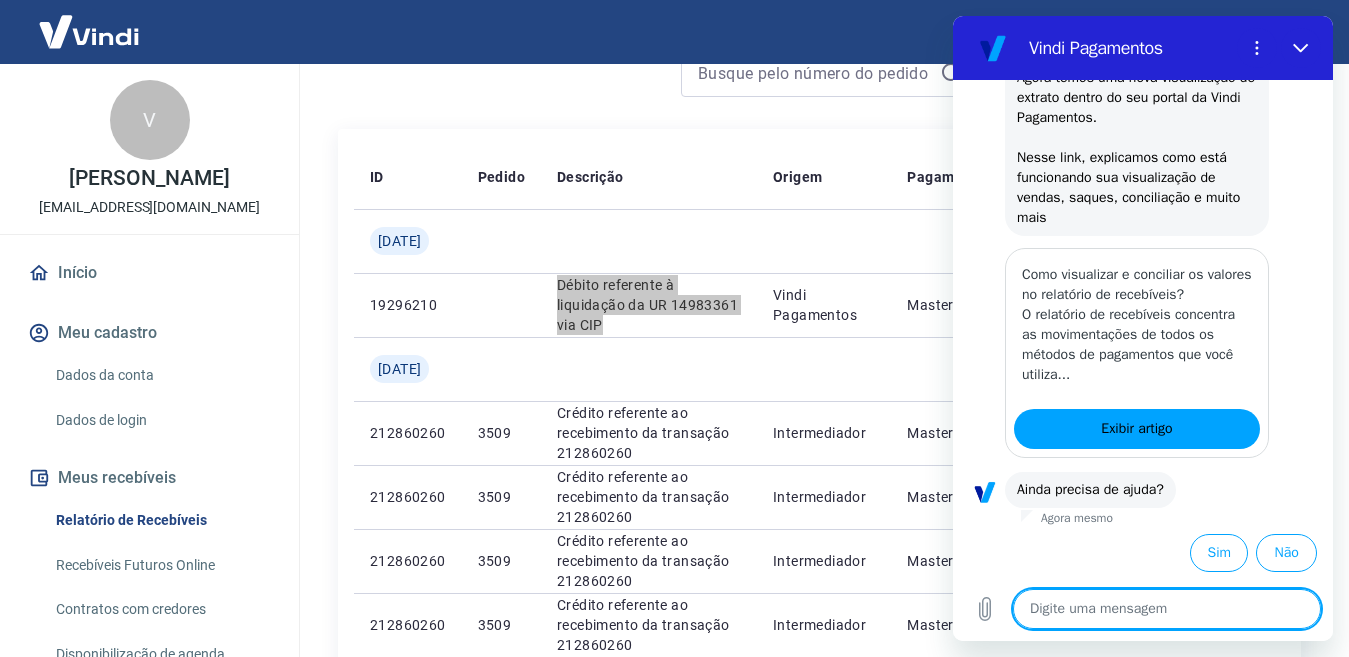 scroll, scrollTop: 1914, scrollLeft: 0, axis: vertical 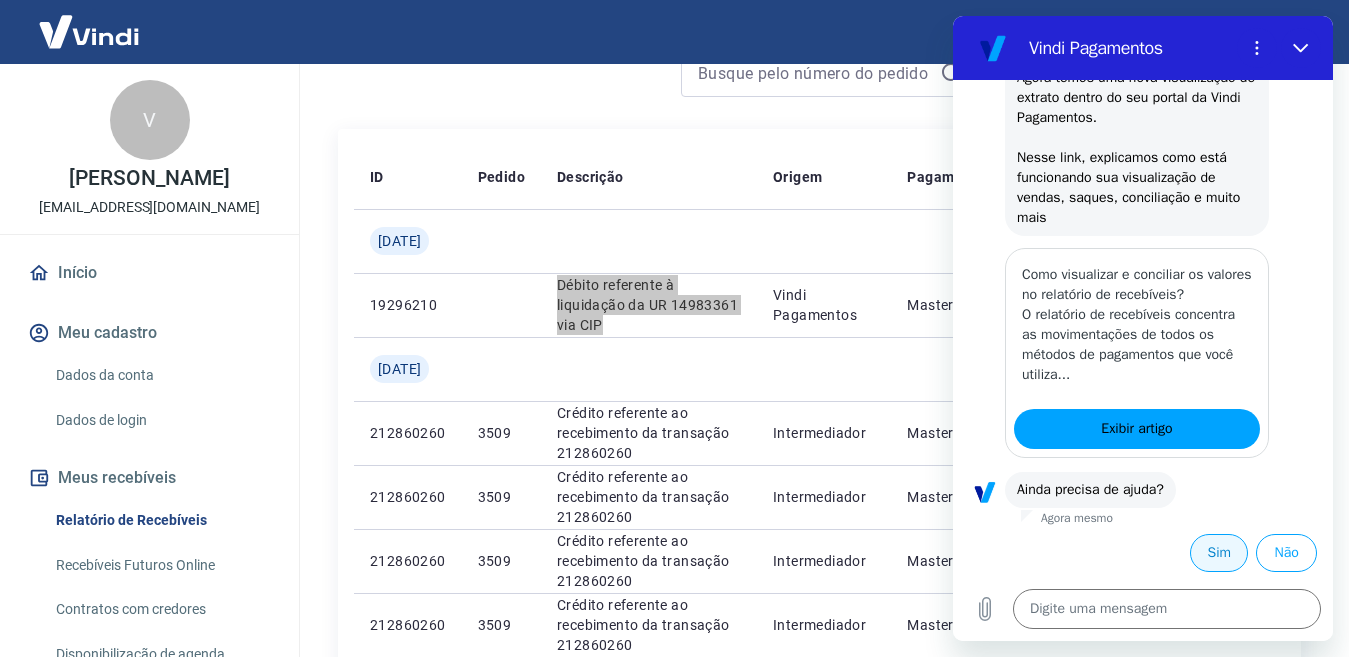 click on "Sim" at bounding box center [1219, 553] 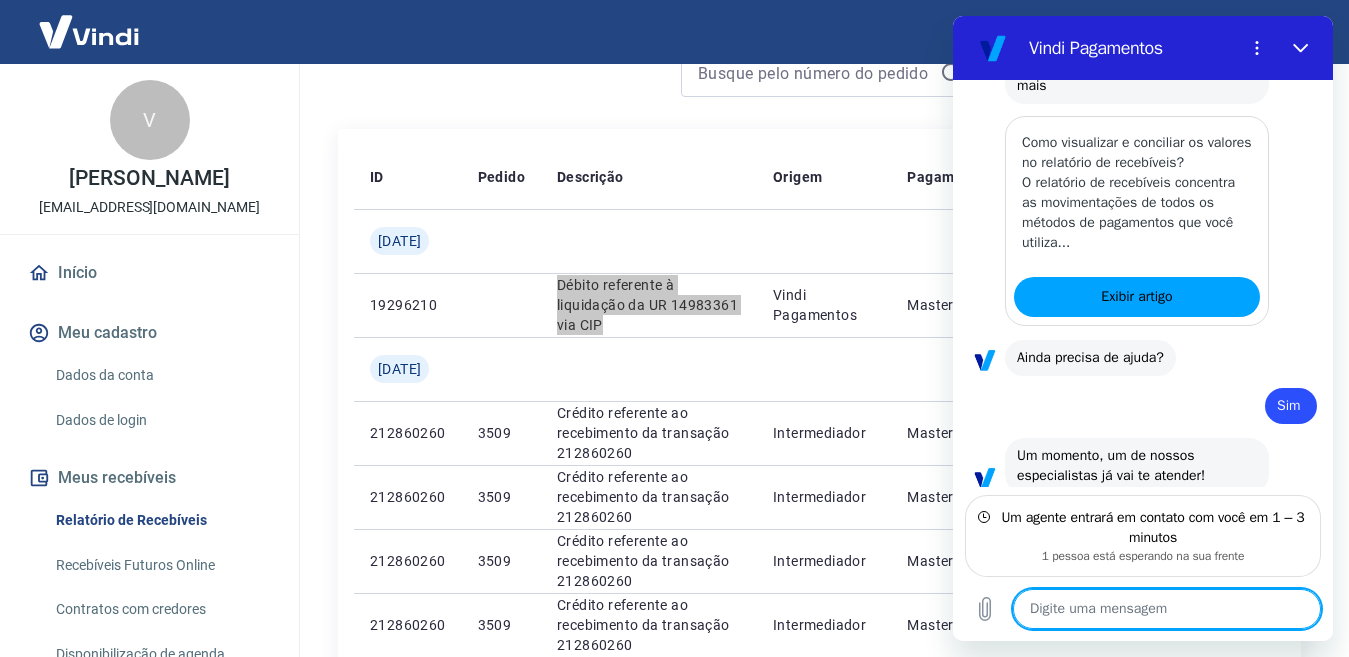 scroll, scrollTop: 2076, scrollLeft: 0, axis: vertical 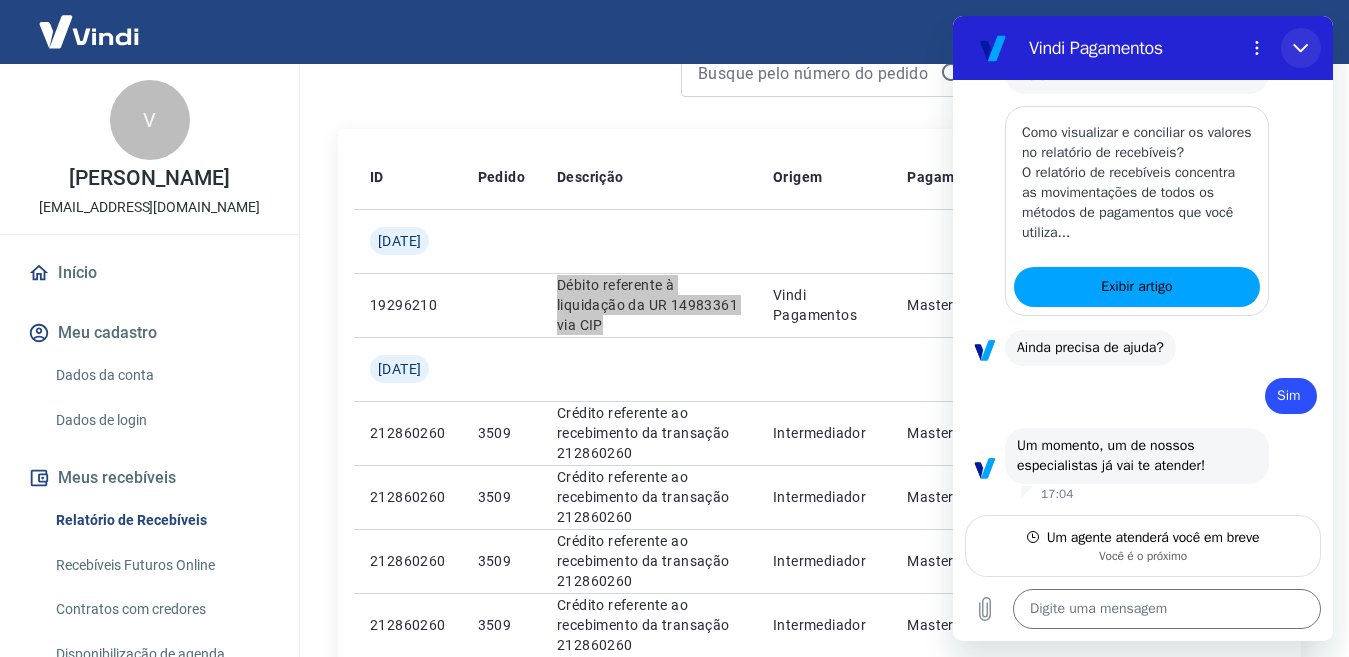 click 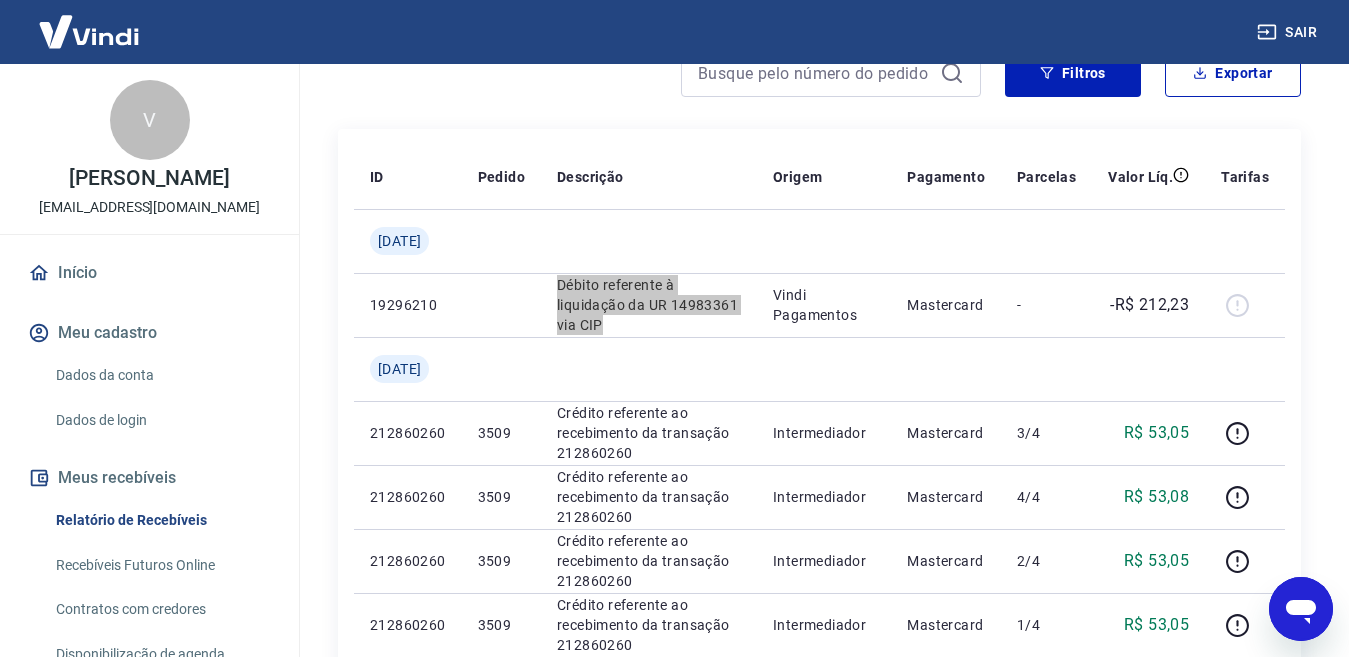 scroll, scrollTop: 2076, scrollLeft: 0, axis: vertical 